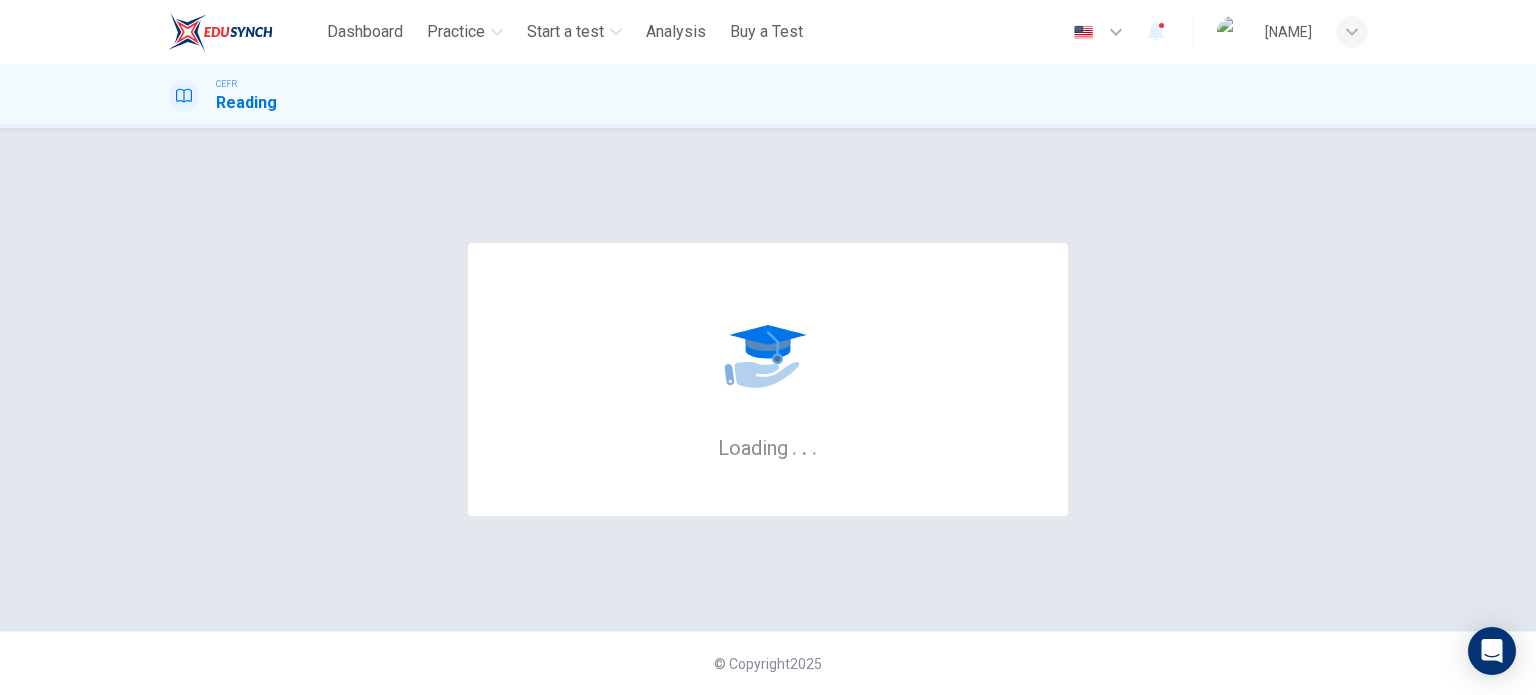 scroll, scrollTop: 0, scrollLeft: 0, axis: both 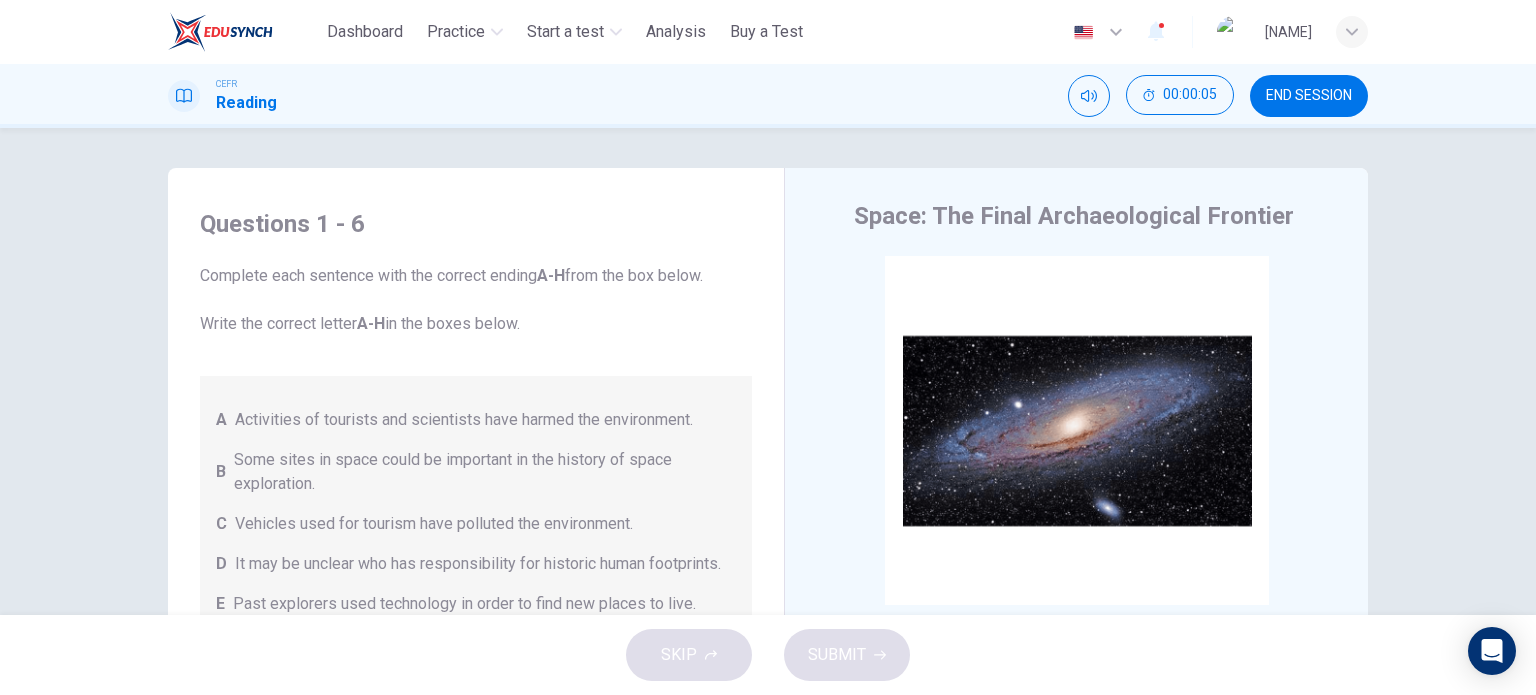 drag, startPoint x: 1358, startPoint y: 351, endPoint x: 1361, endPoint y: 402, distance: 51.088158 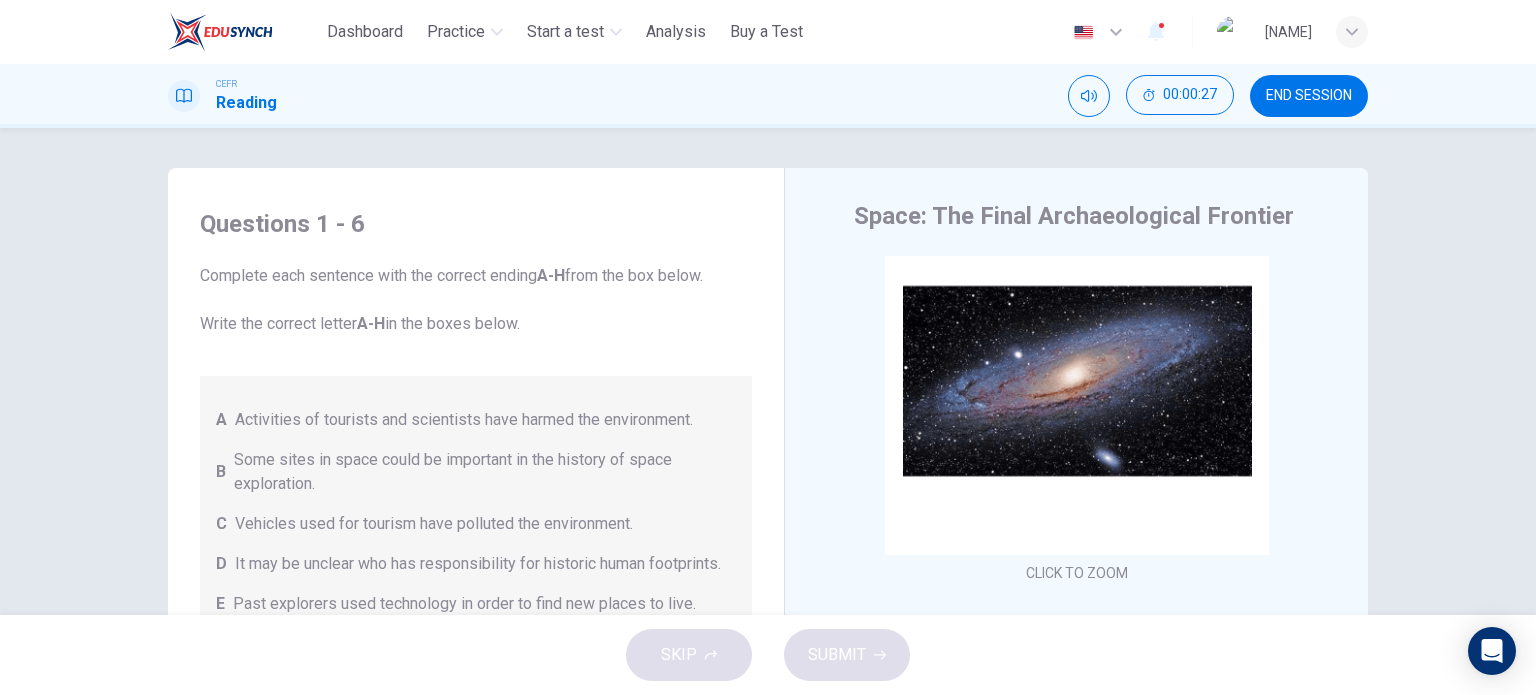 scroll, scrollTop: 47, scrollLeft: 0, axis: vertical 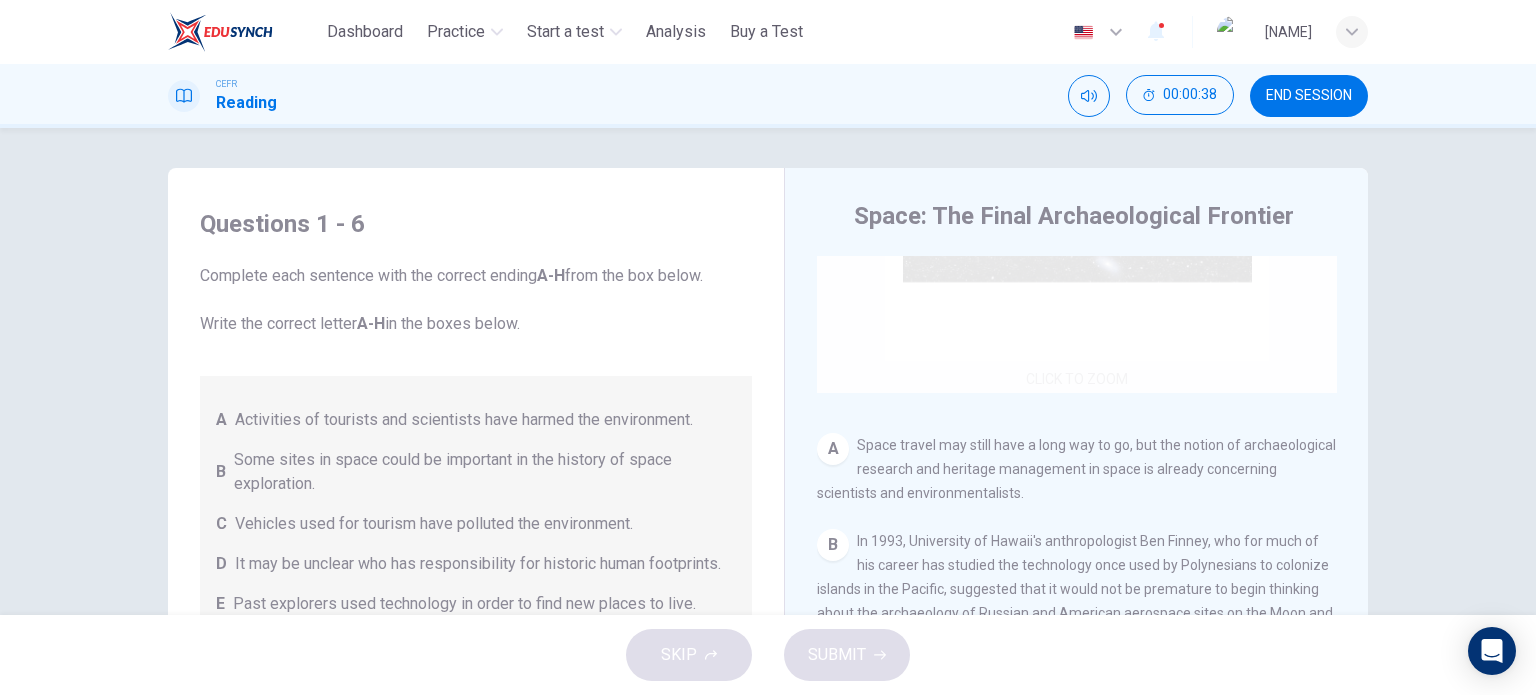 click on "Click to Zoom" at bounding box center [1077, 202] 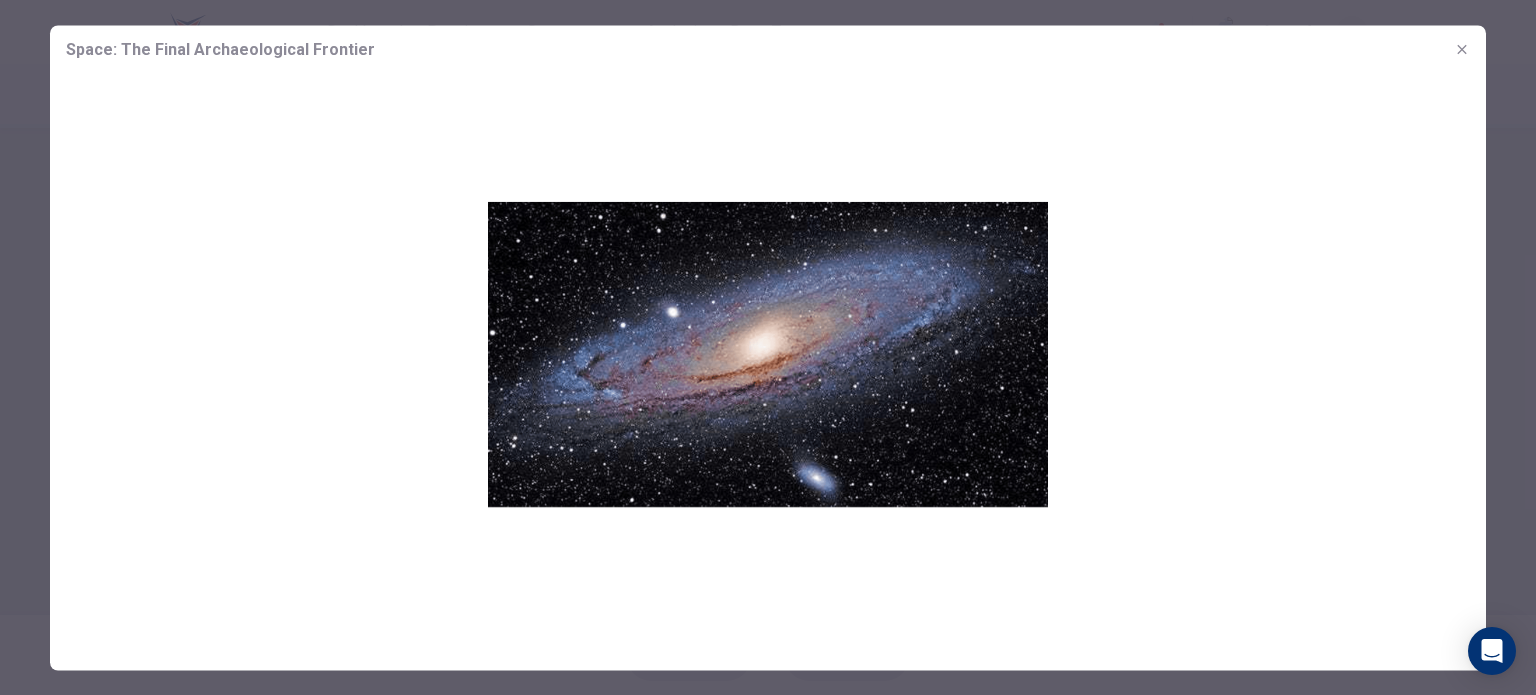 click at bounding box center (768, 353) 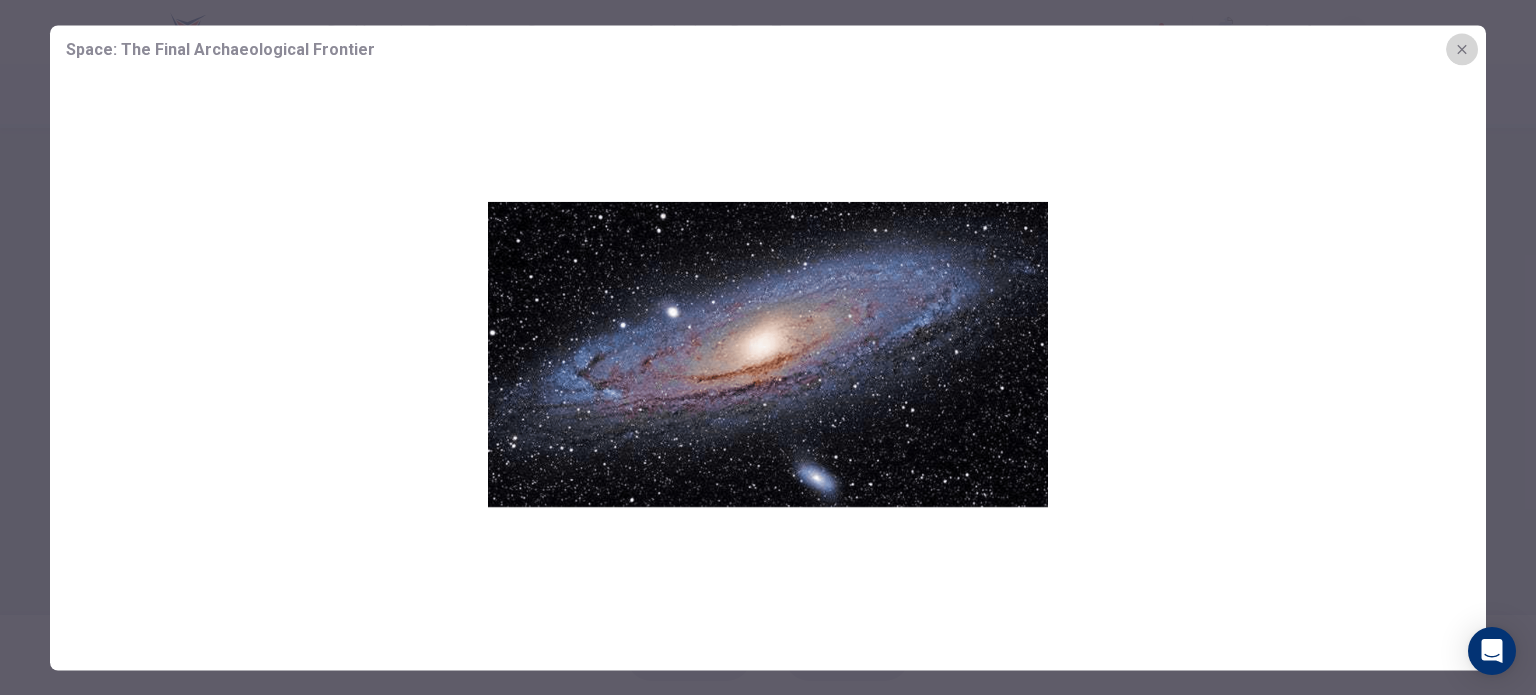click at bounding box center [1462, 49] 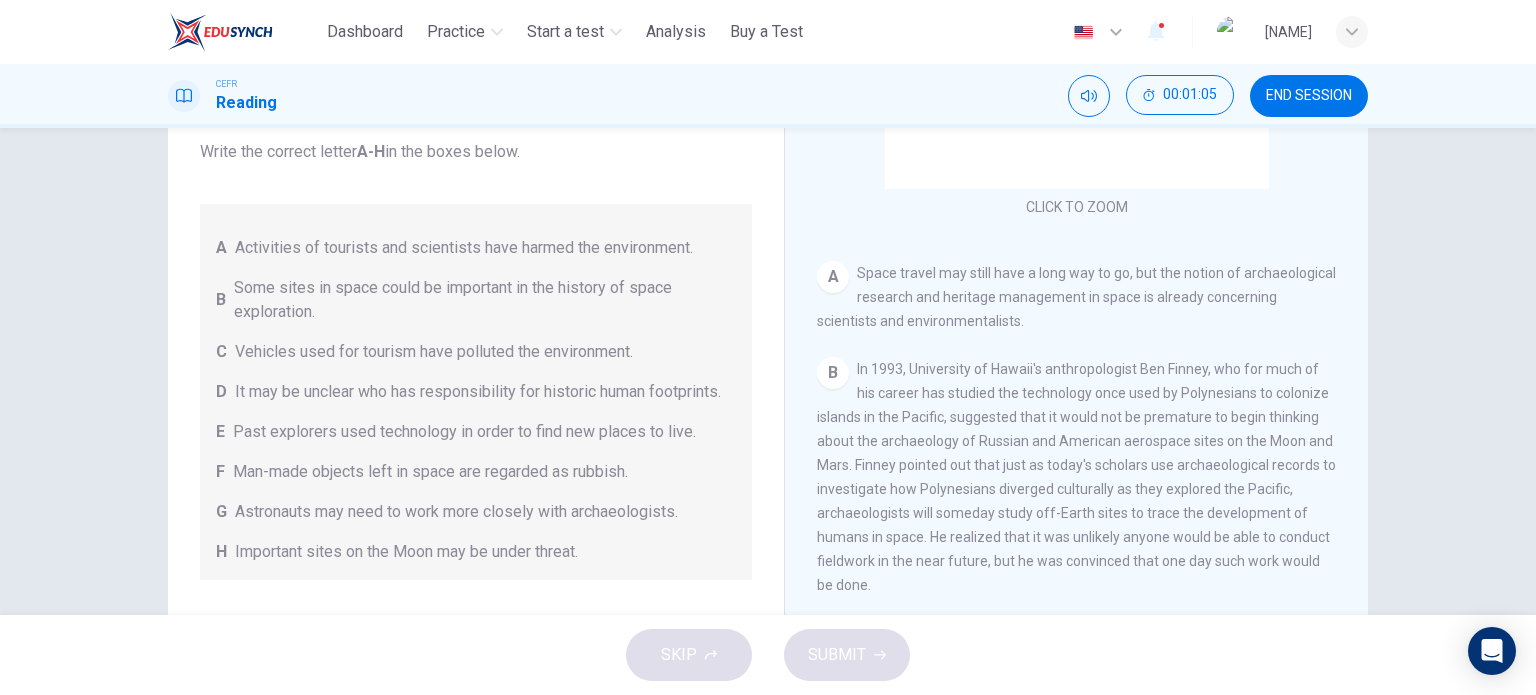 scroll, scrollTop: 172, scrollLeft: 0, axis: vertical 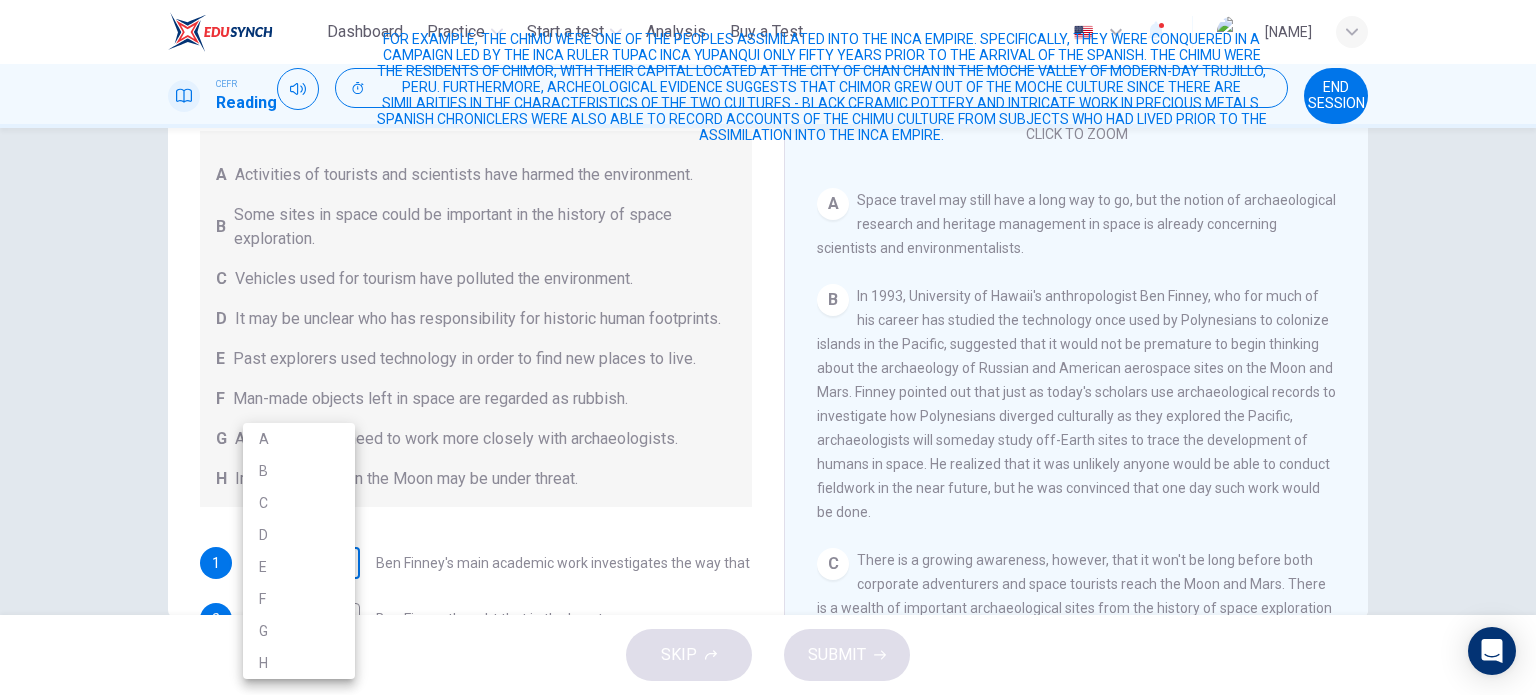 click on "This site uses cookies, as explained in our Privacy Policy. If you agree to the use of cookies, please click the Accept button and continue to browse our site. Privacy Policy Accept Dashboard Practice Start a test Analysis Buy a Test English ** ​ [PERSON] CEFR Reading [TIME] END SESSION Questions 1 - 6 Complete each sentence with the correct ending A-H from the box below. Write the correct letter A-H in the boxes below. A Activities of tourists and scientists have harmed the environment. B Some sites in space could be important in the history of space exploration. C Vehicles used for tourism have polluted the environment. D It may be unclear who has responsibility for historic human footprints. E Past explorers used technology in order to find new places to live. F Man-made objects left in space are regarded as rubbish. G Astronauts may need to work more closely with archaeologists. H Important sites on the Moon may be under threat. 1 ​ ​ 2 ​ ​ 3 ​ ​ 4 ​ ​ 5" at bounding box center [768, 347] 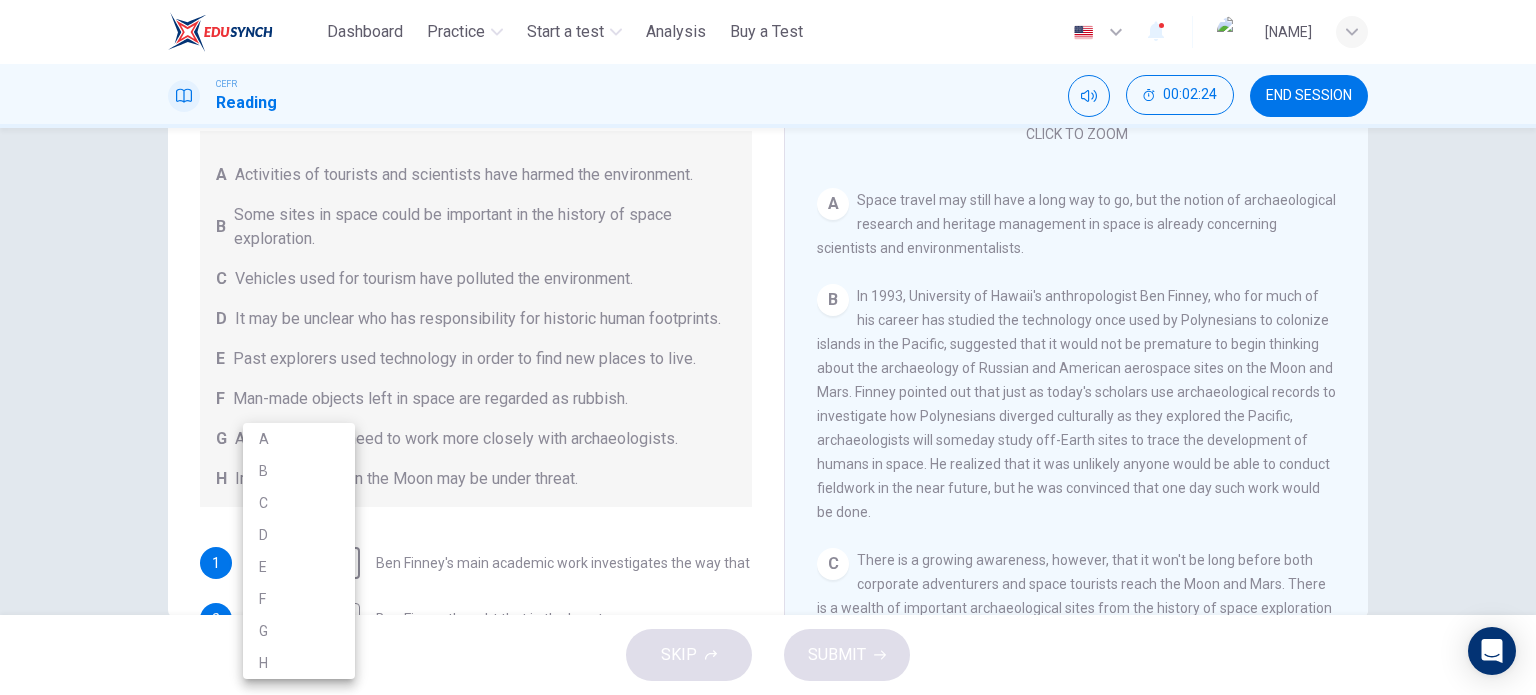click at bounding box center (768, 347) 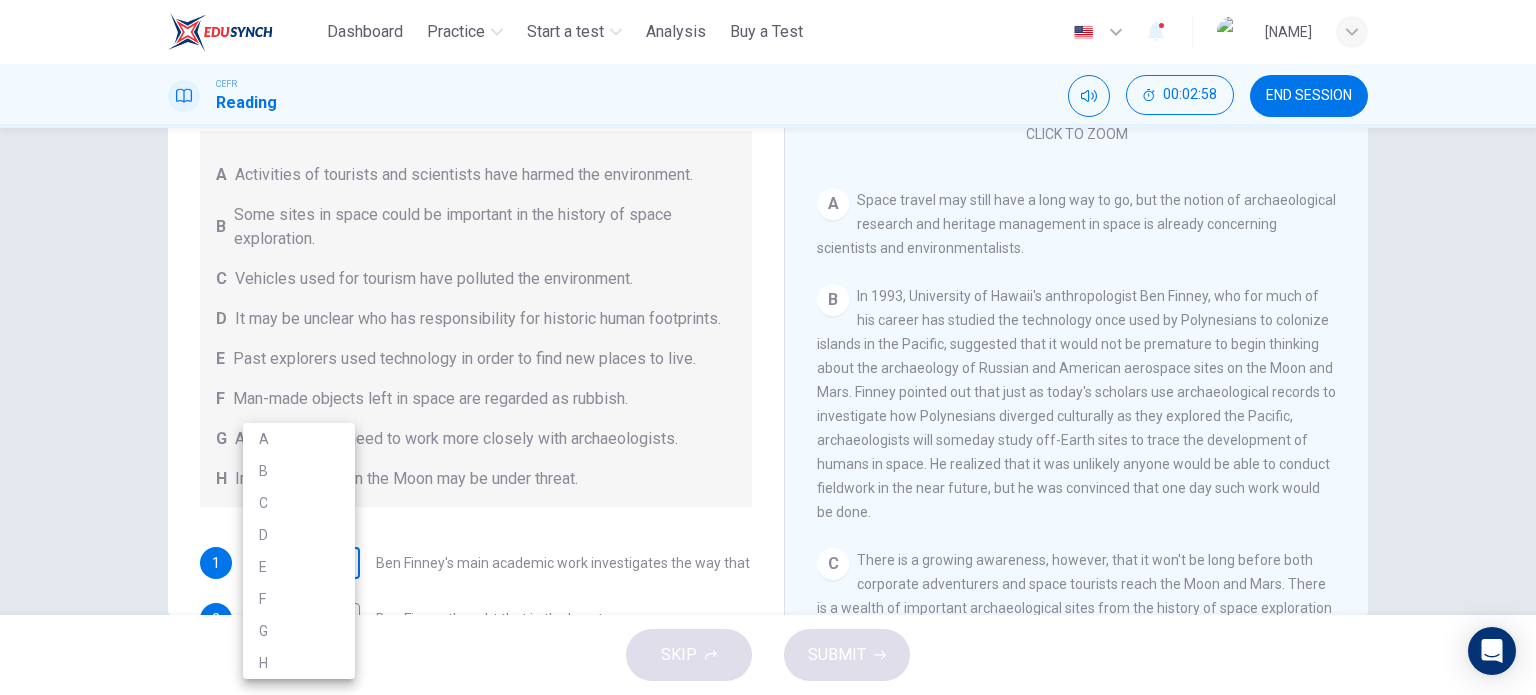 click on "This site uses cookies, as explained in our Privacy Policy. If you agree to the use of cookies, please click the Accept button and continue to browse our site. Privacy Policy Accept Dashboard Practice Start a test Analysis Buy a Test English ** ​ SITI SAFINA BINTI ABDUL RAHMAN CEFR Reading 00:02:58 END SESSION Questions 1 - 6 Complete each sentence with the correct ending A-H from the box below. Write the correct letter A-H in the boxes below. A Activities of tourists and scientists have harmed the environment. B Some sites in space could be important in the history of space exploration. C Vehicles used for tourism have polluted the environment. D It may be unclear who has responsibility for historic human footprints. E Past explorers used technology in order to find new places to live. F Man-made objects left in space are regarded as rubbish. G Astronauts may need to work more closely with archaeologists. H Important sites on the Moon may be under threat. 1 ​ ​ 2 ​ ​ 3 ​ ​ 4 ​ ​ 5" at bounding box center (768, 347) 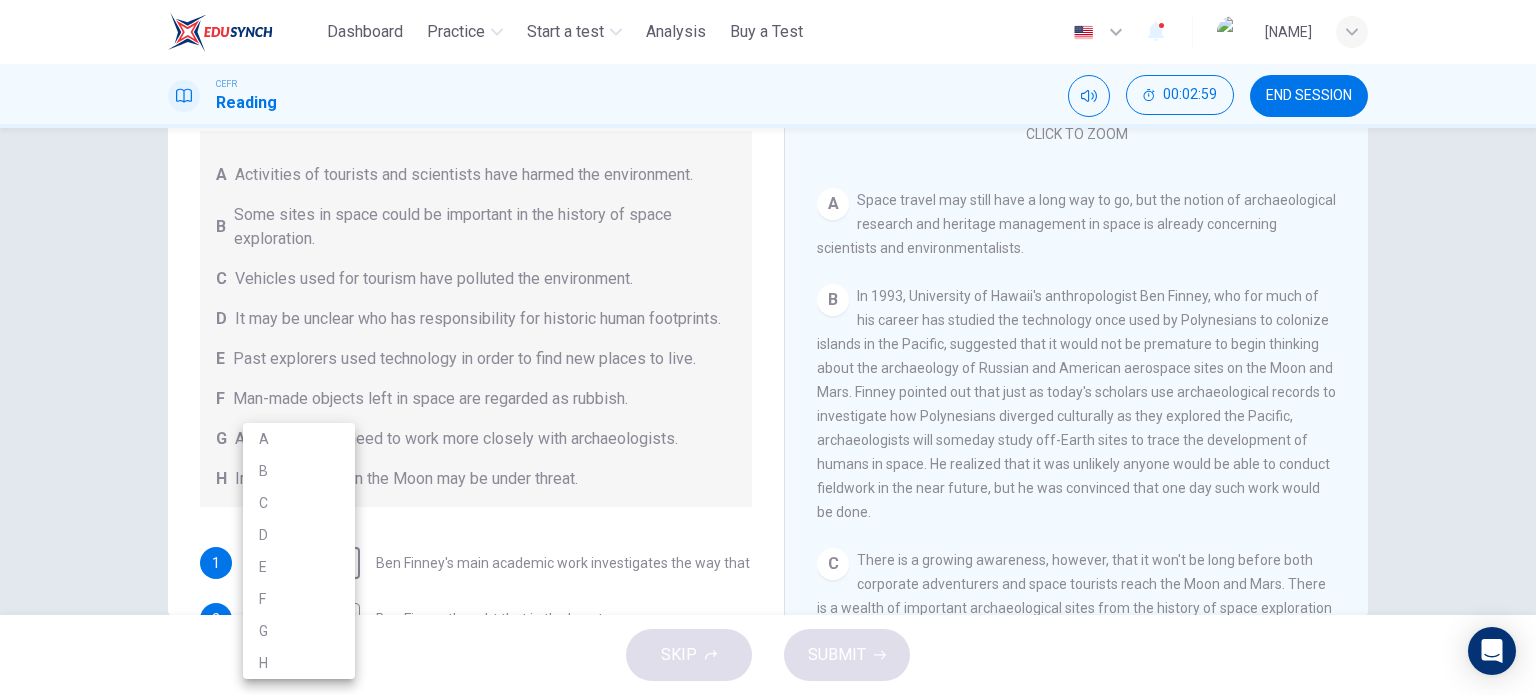 click on "E" at bounding box center (299, 567) 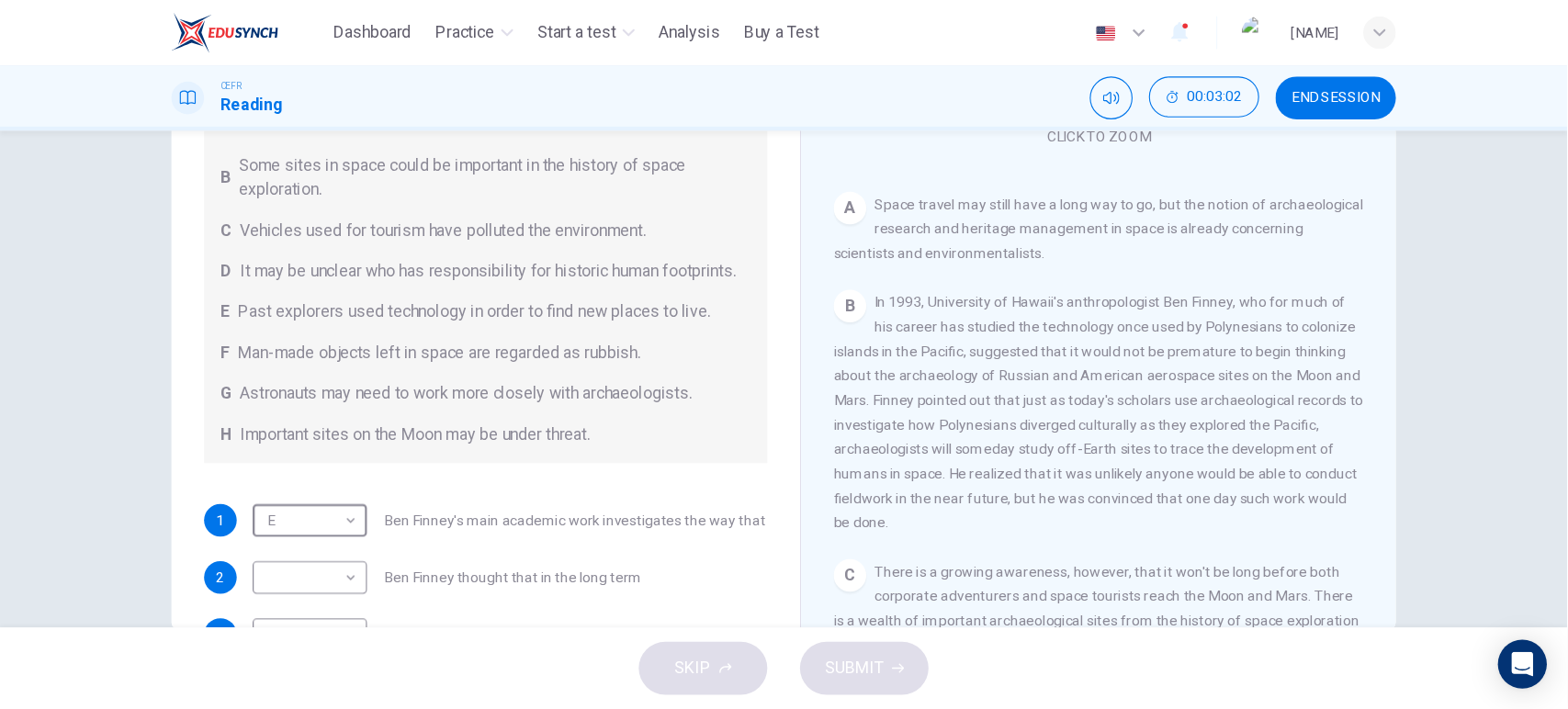 scroll, scrollTop: 50, scrollLeft: 0, axis: vertical 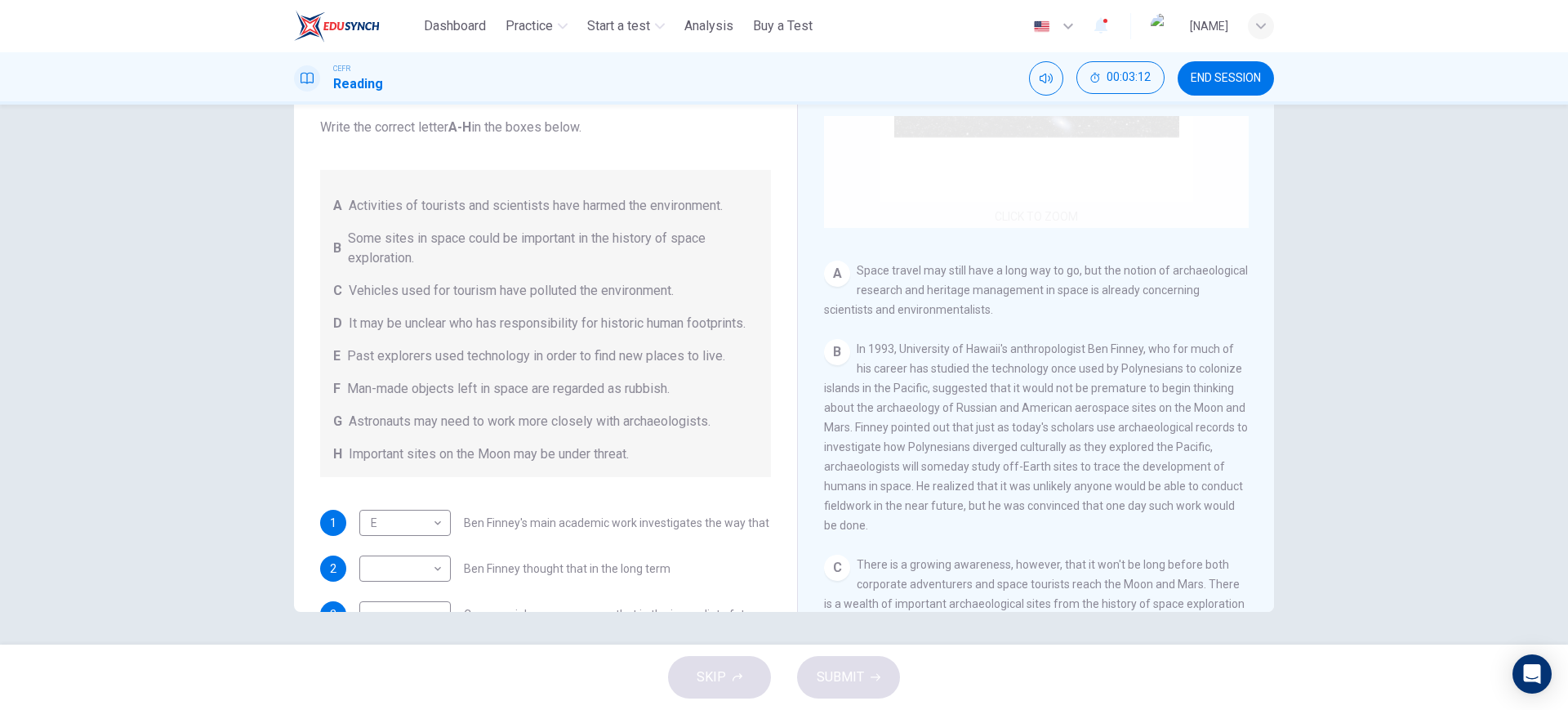 drag, startPoint x: 1205, startPoint y: 8, endPoint x: 1141, endPoint y: 174, distance: 177.91009 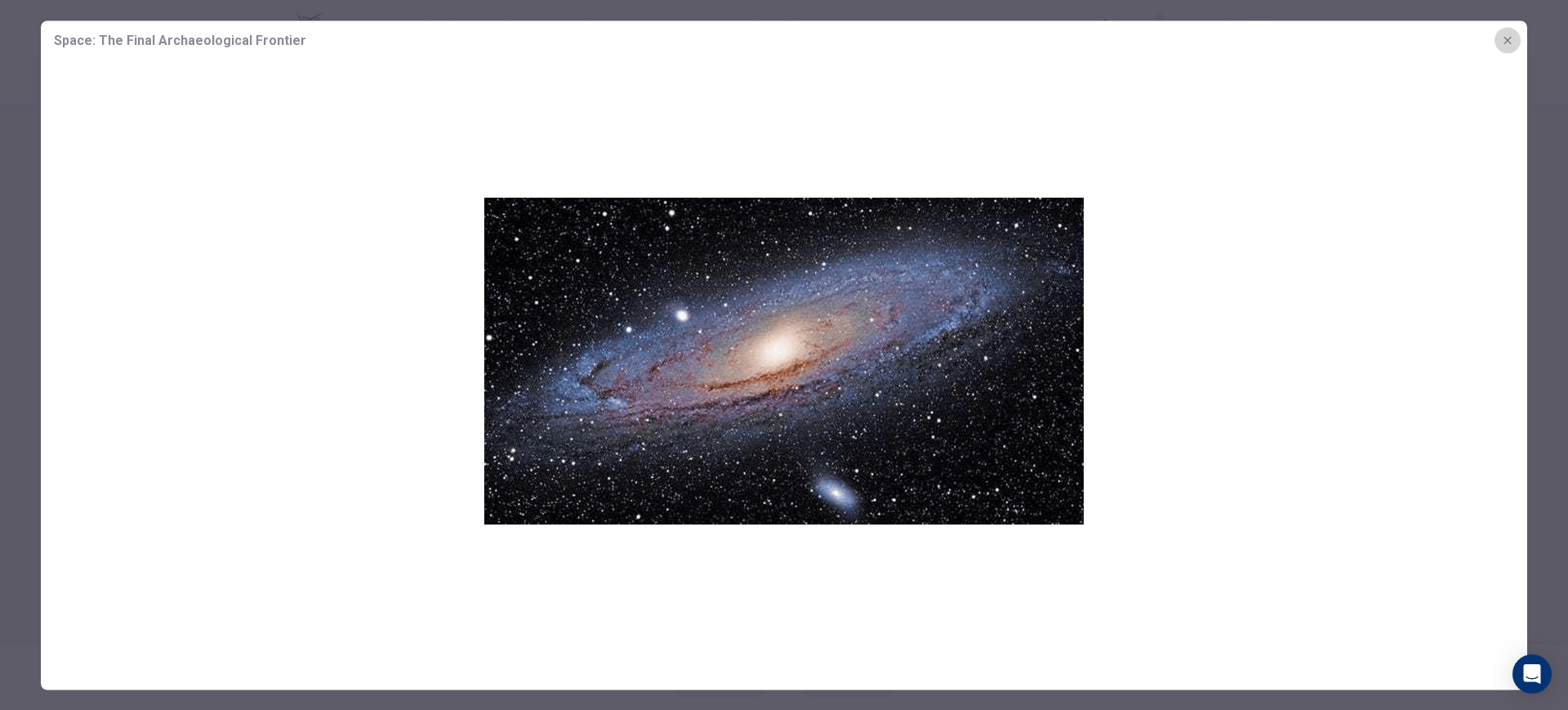 click at bounding box center [1507, 39] 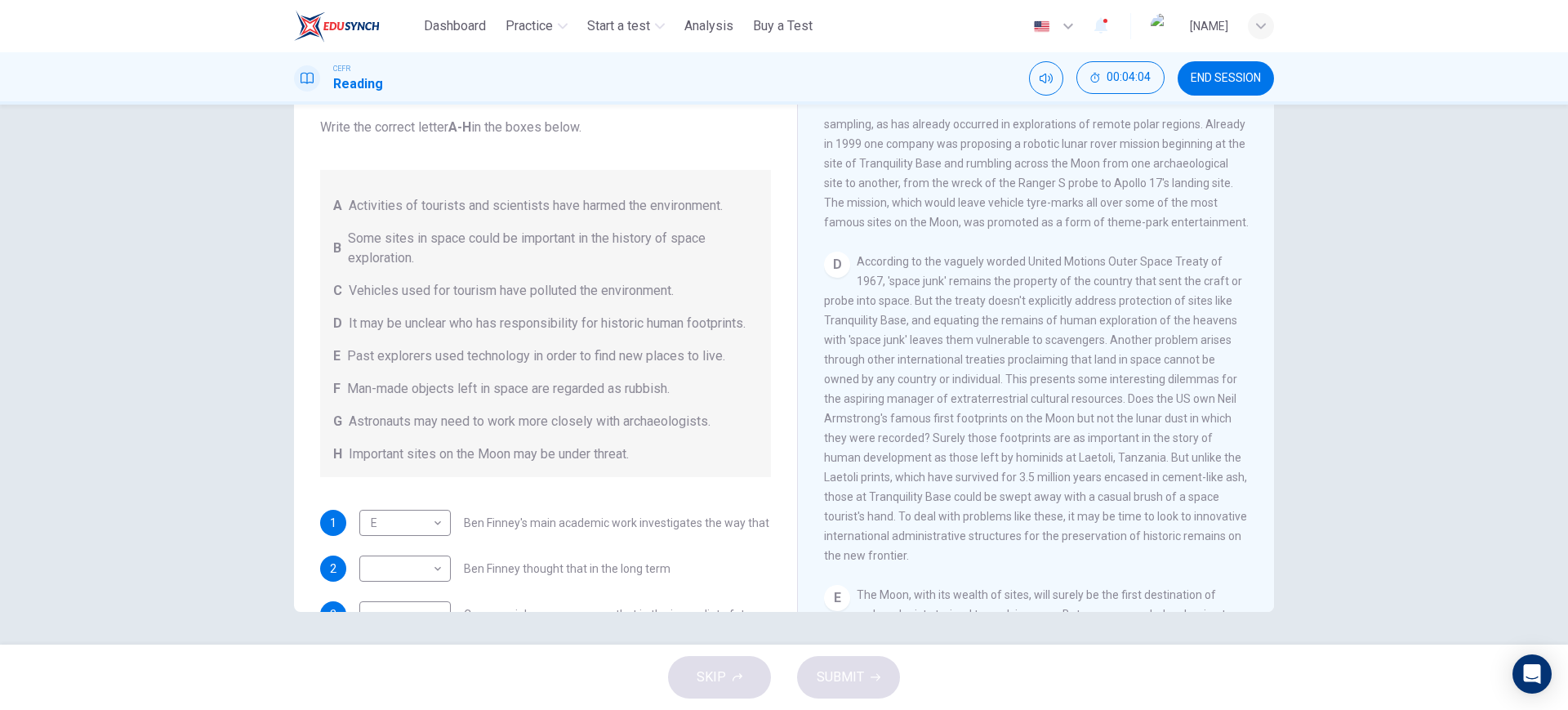 scroll, scrollTop: 771, scrollLeft: 0, axis: vertical 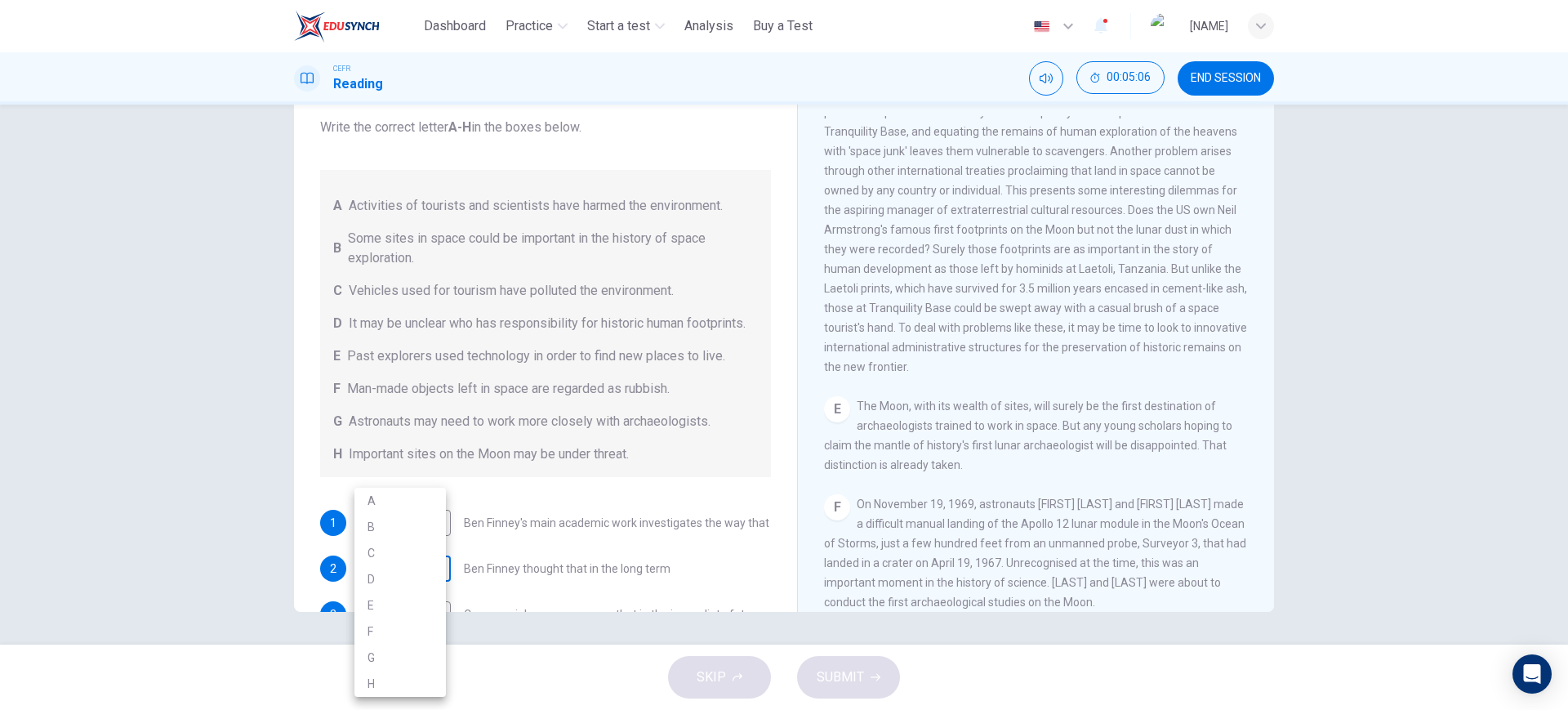 click on "This site uses cookies, as explained in our  Privacy Policy . If you agree to the use of cookies, please click the Accept button and continue to browse our site.   Privacy Policy Accept Dashboard Practice Start a test Analysis Buy a Test English ** ​ [FIRST] [LAST] CEFR Reading 00:05:06 END SESSION Questions 1 - 6 Complete each sentence with the correct ending  A-H  from the box below.
Write the correct letter  A-H  in the boxes below. A Activities of tourists and scientists have harmed the environment. B Some sites in space could be important in the history of space exploration. C Vehicles used for tourism have polluted the environment. D It may be unclear who has responsibility for historic human footprints. E Past explorers used technology in order to find new places to live. F Man-made objects left in space are regarded as rubbish. G Astronauts may need to work more closely with archaeologists. H Important sites on the Moon may be under threat. 1 E * ​ 2 ​ ​ 3 ​ ​ 4 ​ ​ 5" at bounding box center [784, 355] 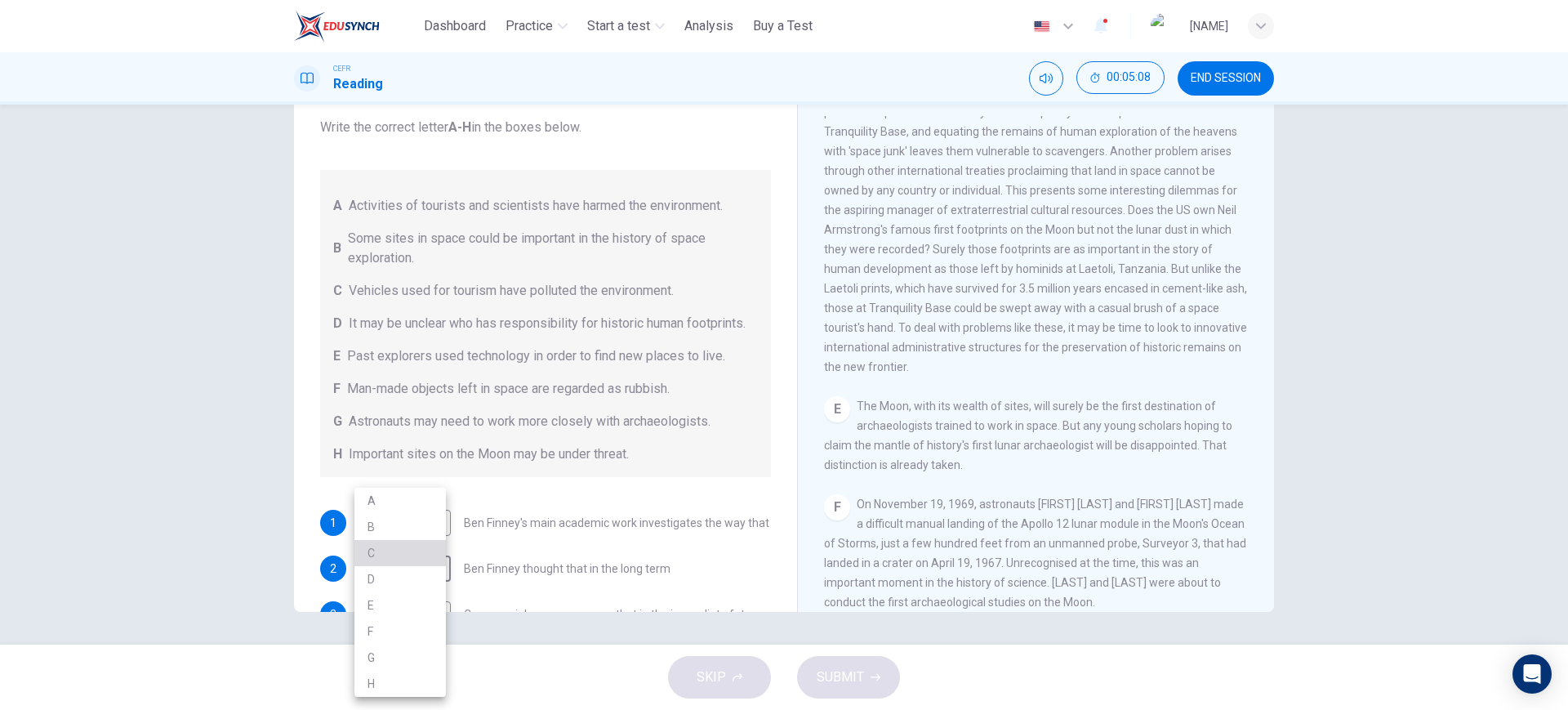 click on "C" at bounding box center [400, 553] 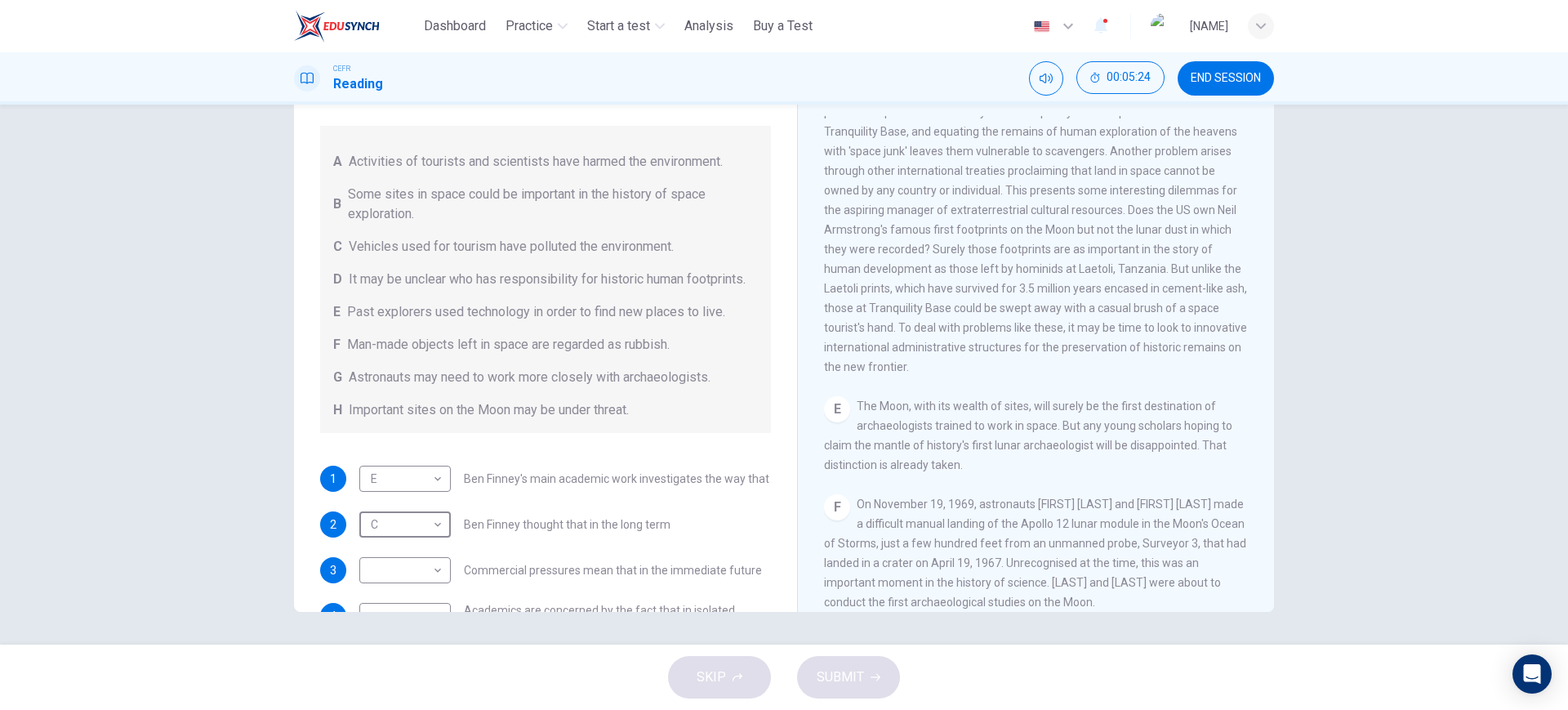 scroll, scrollTop: 96, scrollLeft: 0, axis: vertical 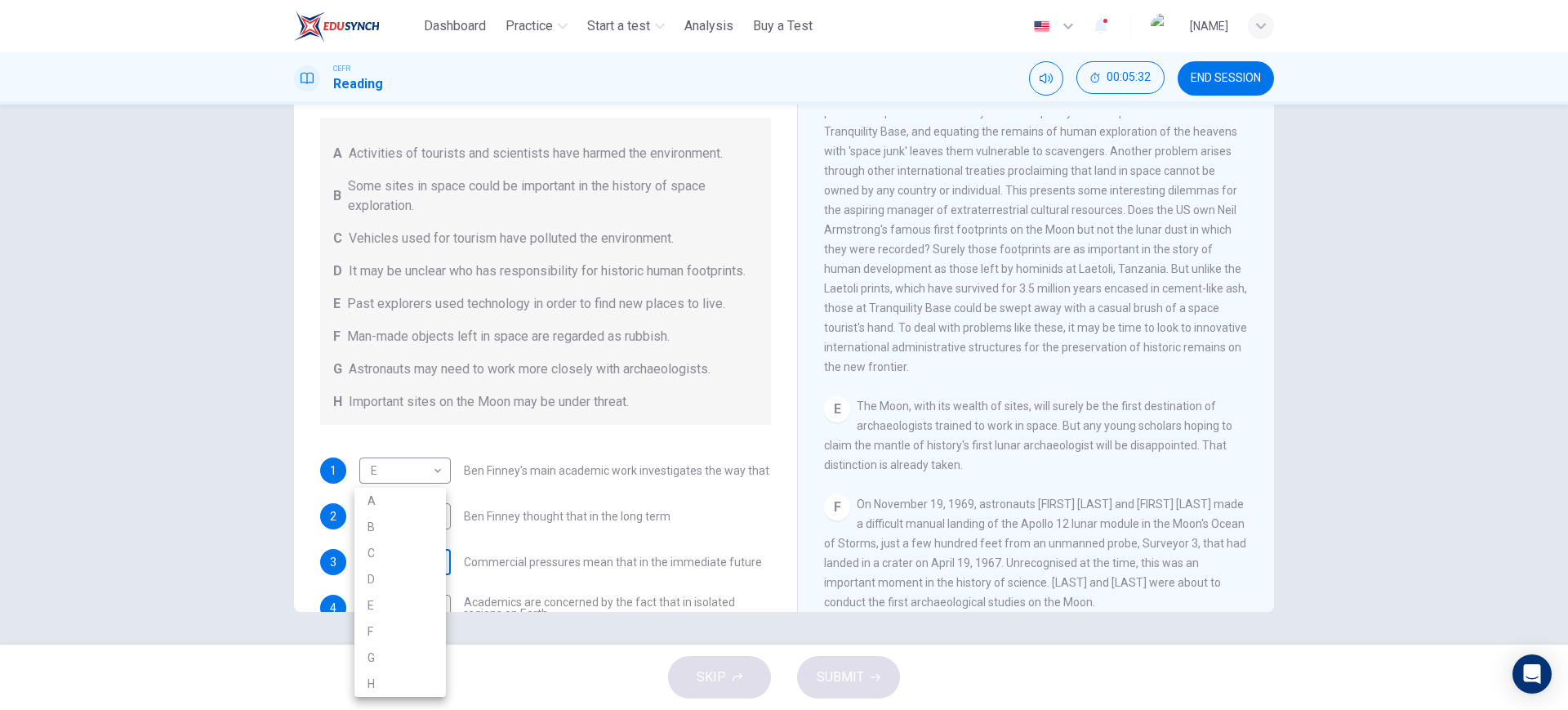 click on "00:05:32 END SESSION Questions 1 - 6 Complete each sentence with the correct ending  A-H  from the box below.
Write the correct letter  A-H  in the boxes below. A Activities of tourists and scientists have harmed the environment. B Some sites in space could be important in the history of space exploration. C Vehicles used for tourism have polluted the environment. D It may be unclear who has responsibility for historic human footprints. E Past explorers used technology in order to find new places to live. F Man-made objects left in space are regarded as rubbish. G Astronauts may need to work more closely with archaeologists. H Important sites on the Moon may be under threat. 1 E * ​ 2 C * ​ 3 ​ ​ 4 ​ ​ 5" at bounding box center (784, 355) 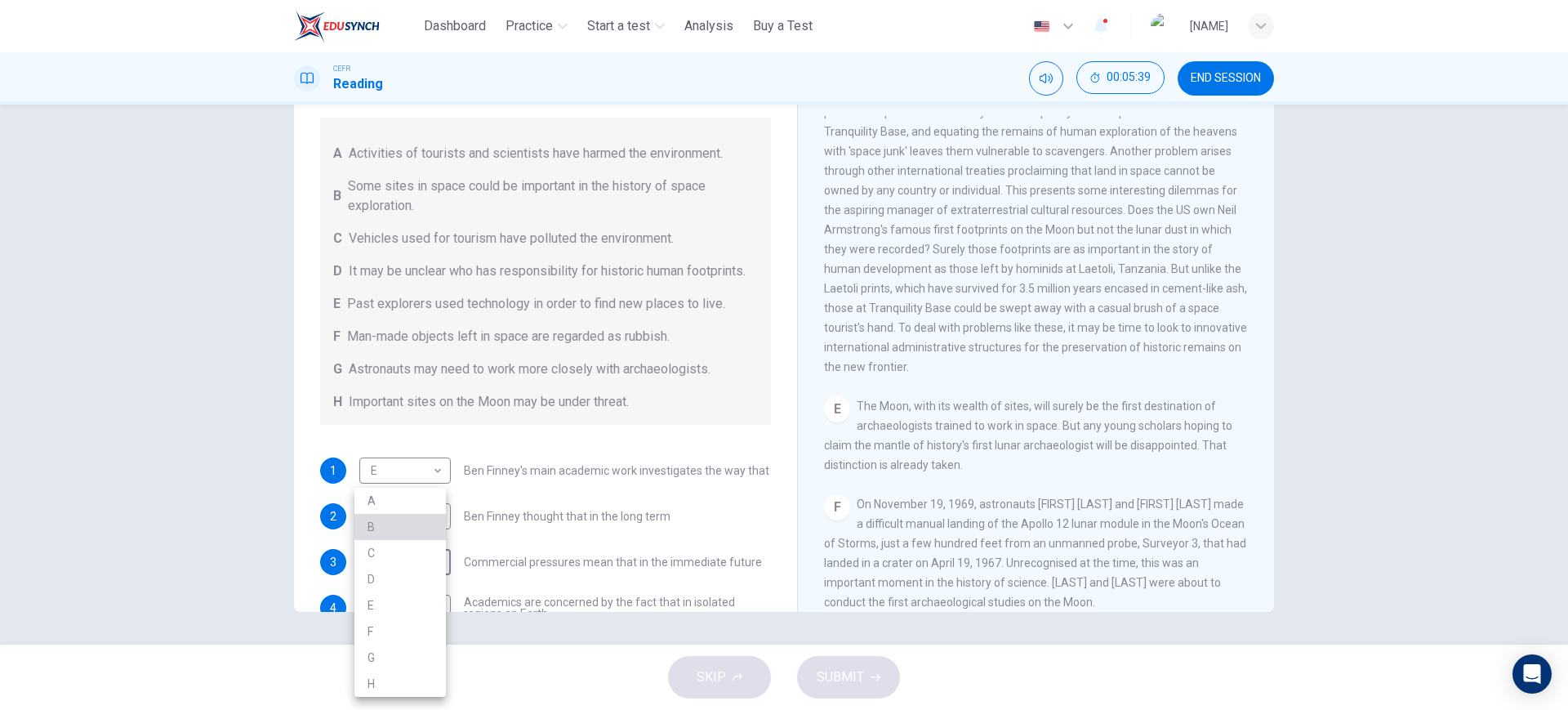 click on "B" at bounding box center [400, 527] 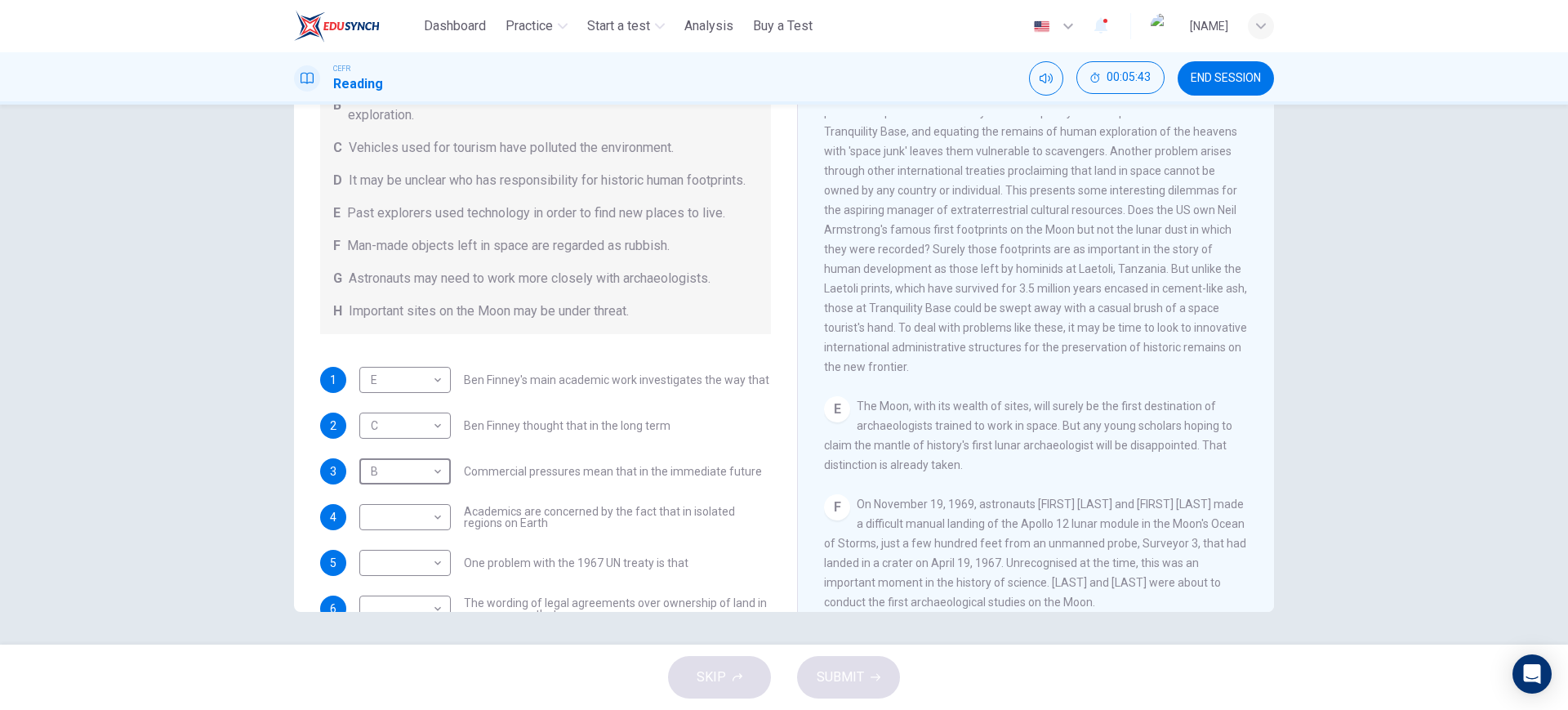 scroll, scrollTop: 191, scrollLeft: 0, axis: vertical 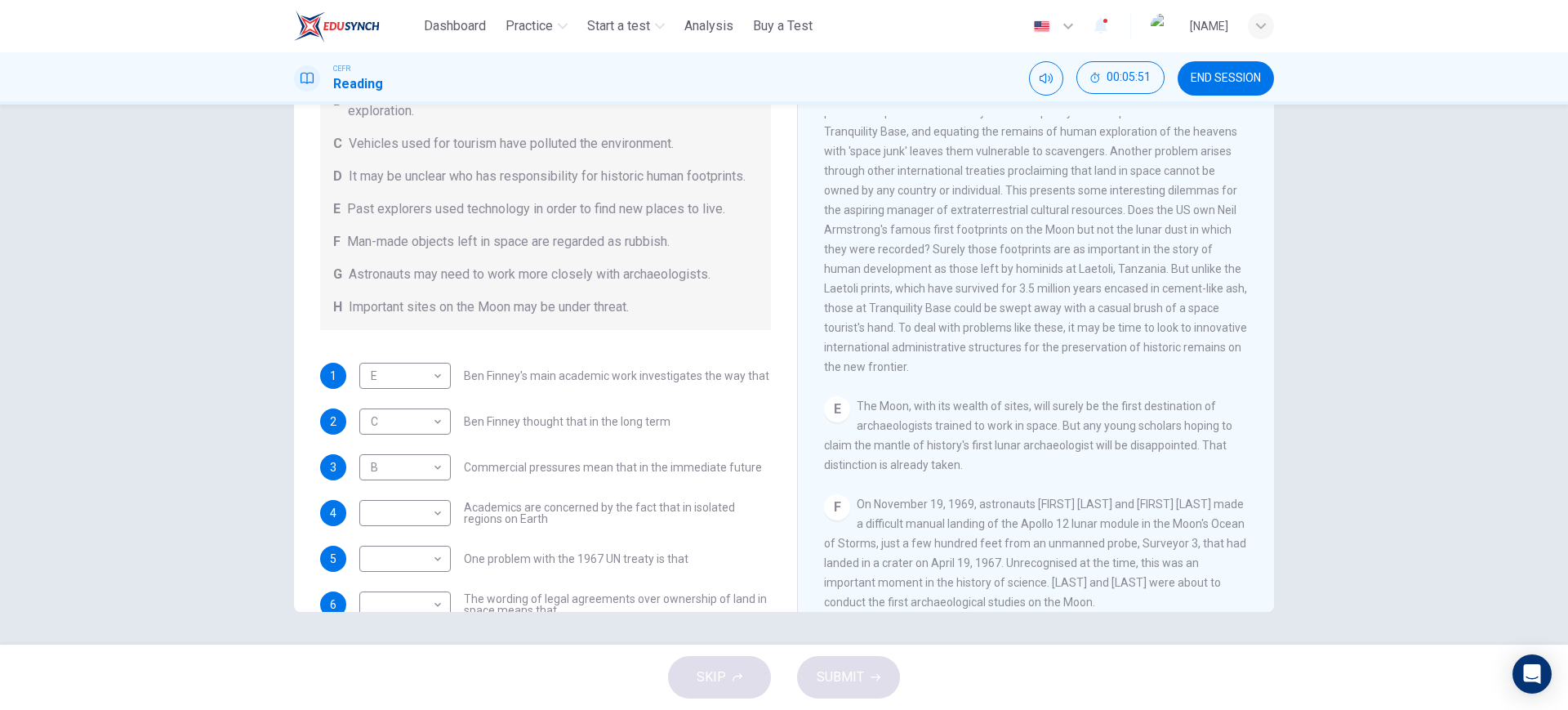 drag, startPoint x: 800, startPoint y: 528, endPoint x: 798, endPoint y: 495, distance: 33.060551 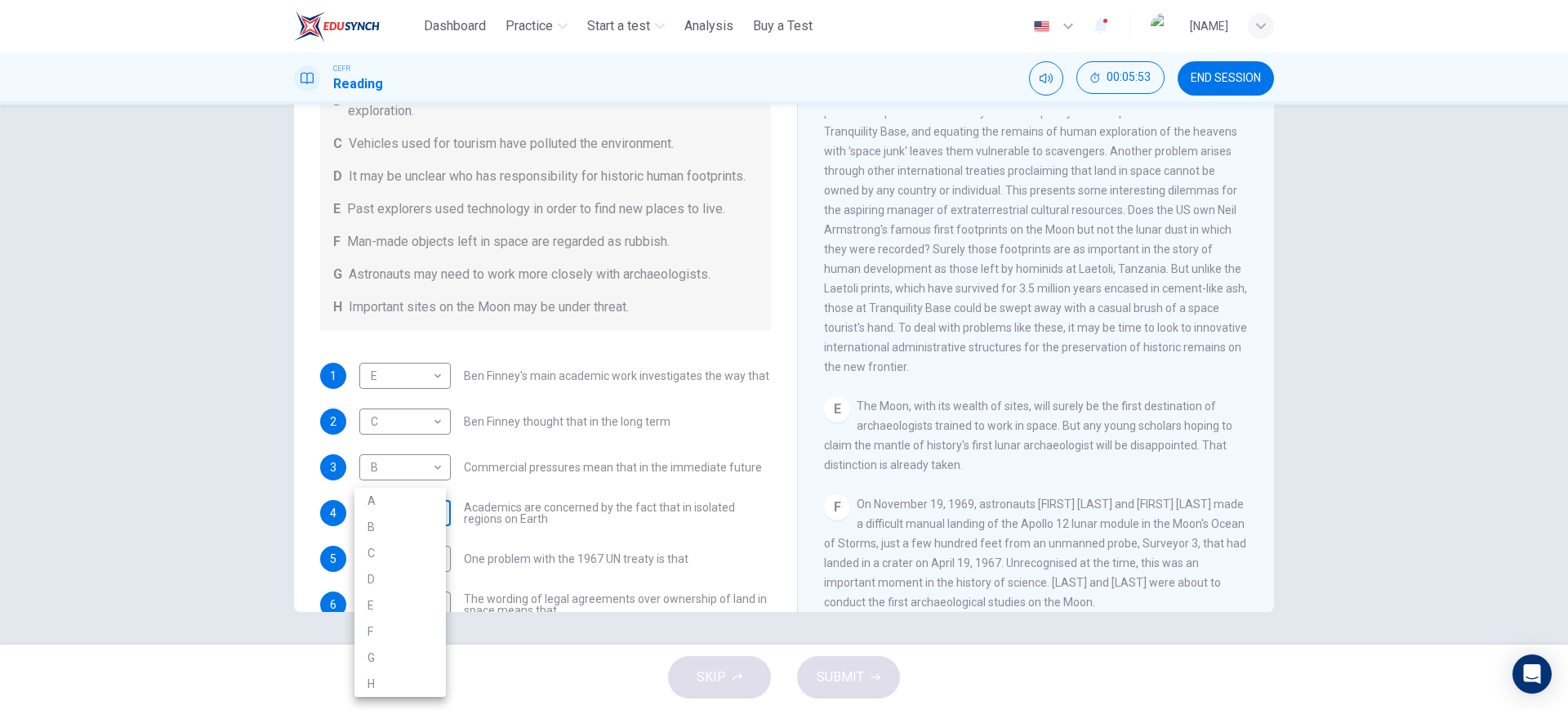 click on "This site uses cookies, as explained in our  Privacy Policy . If you agree to the use of cookies, please click the Accept button and continue to browse our site.   Privacy Policy Accept Dashboard Practice Start a test Analysis Buy a Test English ** ​ [FIRST] [LAST] CEFR Reading 00:05:53 END SESSION Questions 1 - 6 Complete each sentence with the correct ending  A-H  from the box below.
Write the correct letter  A-H  in the boxes below. A Activities of tourists and scientists have harmed the environment. B Some sites in space could be important in the history of space exploration. C Vehicles used for tourism have polluted the environment. D It may be unclear who has responsibility for historic human footprints. E Past explorers used technology in order to find new places to live. F Man-made objects left in space are regarded as rubbish. G Astronauts may need to work more closely with archaeologists. H Important sites on the Moon may be under threat. 1 E * ​ 2 C * ​ 3 B * ​ 4 ​ ​ 5" at bounding box center [784, 355] 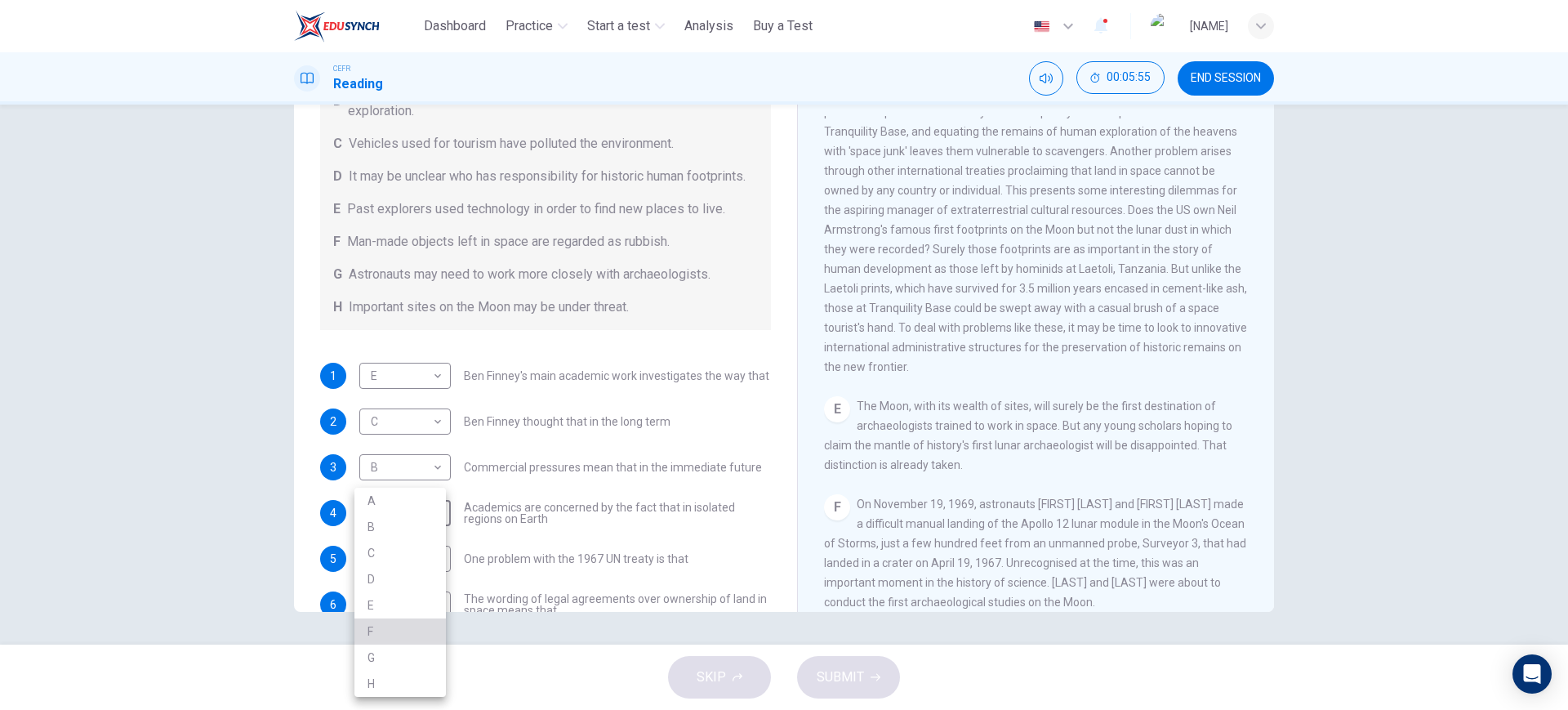 click on "F" at bounding box center (400, 632) 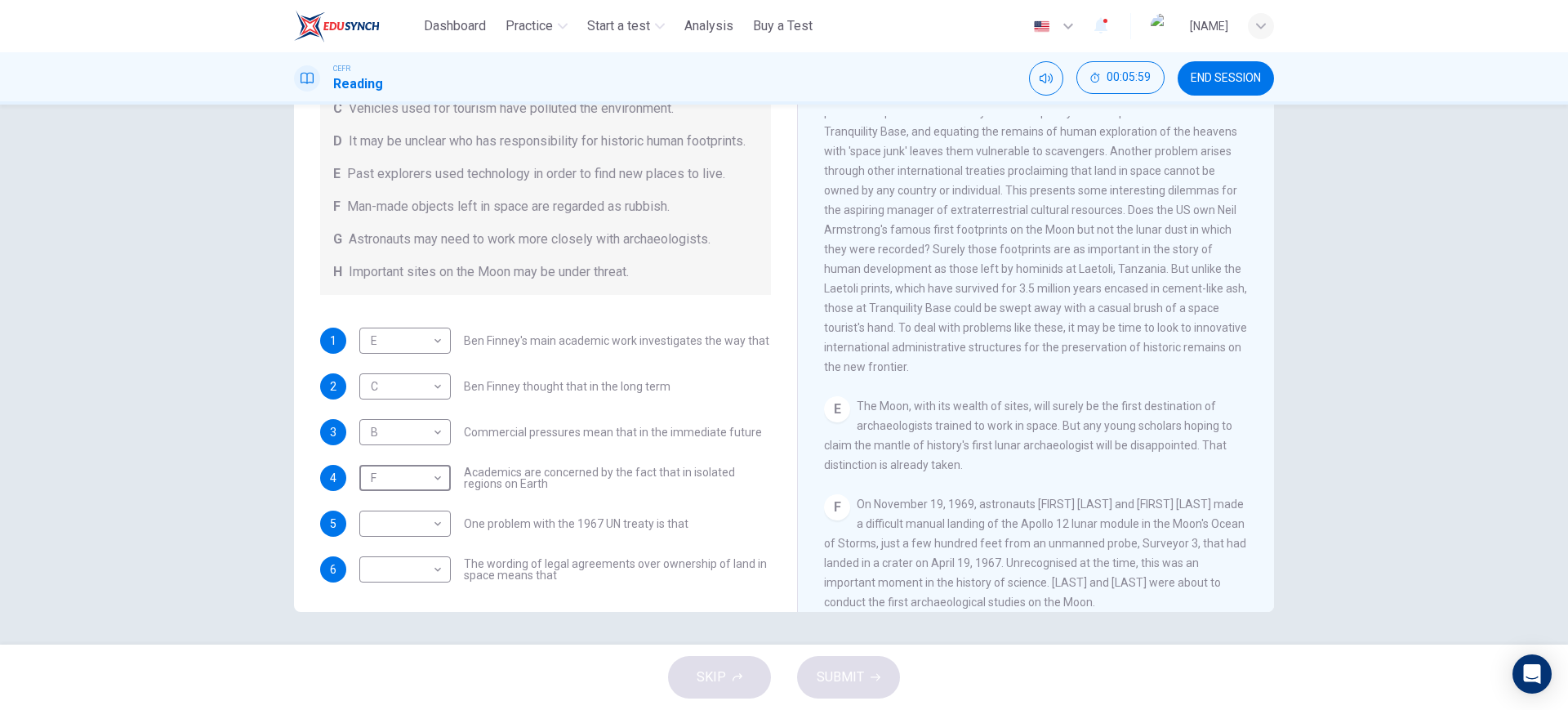 scroll, scrollTop: 249, scrollLeft: 0, axis: vertical 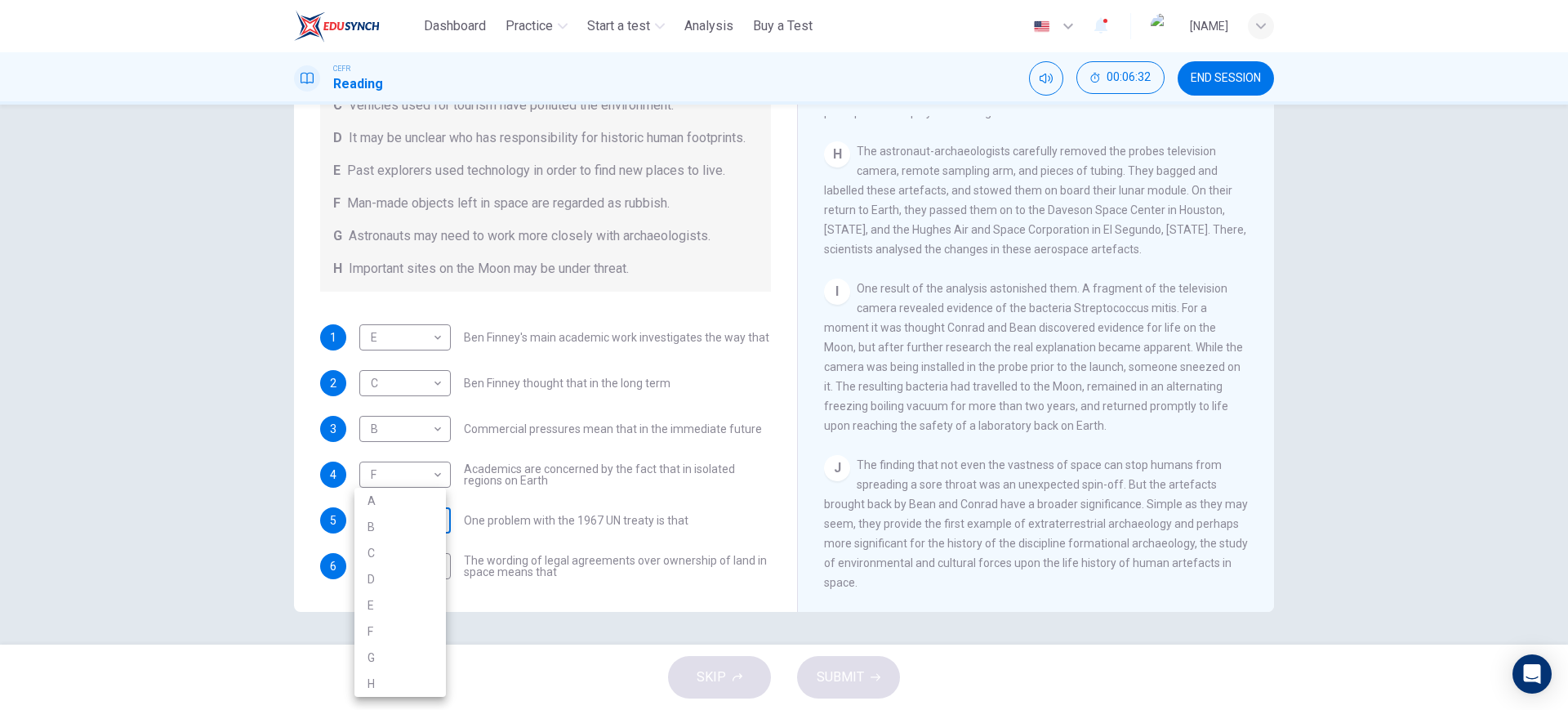 click on "This site uses cookies, as explained in our Privacy Policy. If you agree to the use of cookies, please click the Accept button and continue to browse our site. Privacy Policy Accept Dashboard Practice Start a test Analysis Buy a Test English ** ​ SITI SAFINA BINTI ABDUL RAHMAN CEFR Reading 00:06:32 END SESSION Questions 1 - 6 Complete each sentence with the correct ending A-H from the box below. Write the correct letter A-H in the boxes below. A Activities of tourists and scientists have harmed the environment. B Some sites in space could be important in the history of space exploration. C Vehicles used for tourism have polluted the environment. D It may be unclear who has responsibility for historic human footprints. E Past explorers used technology in order to find new places to live. F Man-made objects left in space are regarded as rubbish. G Astronauts may need to work more closely with archaeologists. H Important sites on the Moon may be under threat. 1 E * ​ 2 C * ​ 3 B * ​ 4 F * ​ 5" at bounding box center [784, 355] 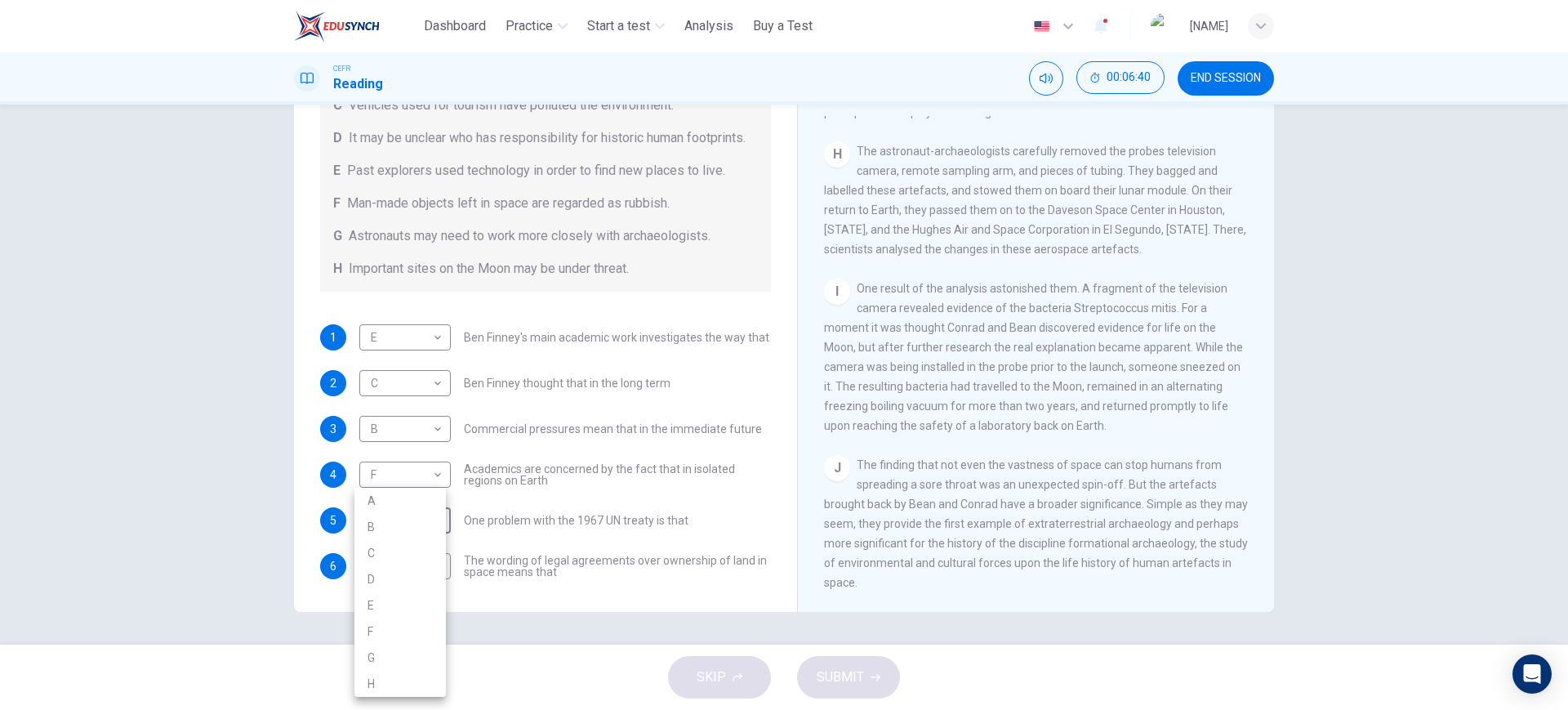 drag, startPoint x: 775, startPoint y: 404, endPoint x: 781, endPoint y: 351, distance: 53.33854 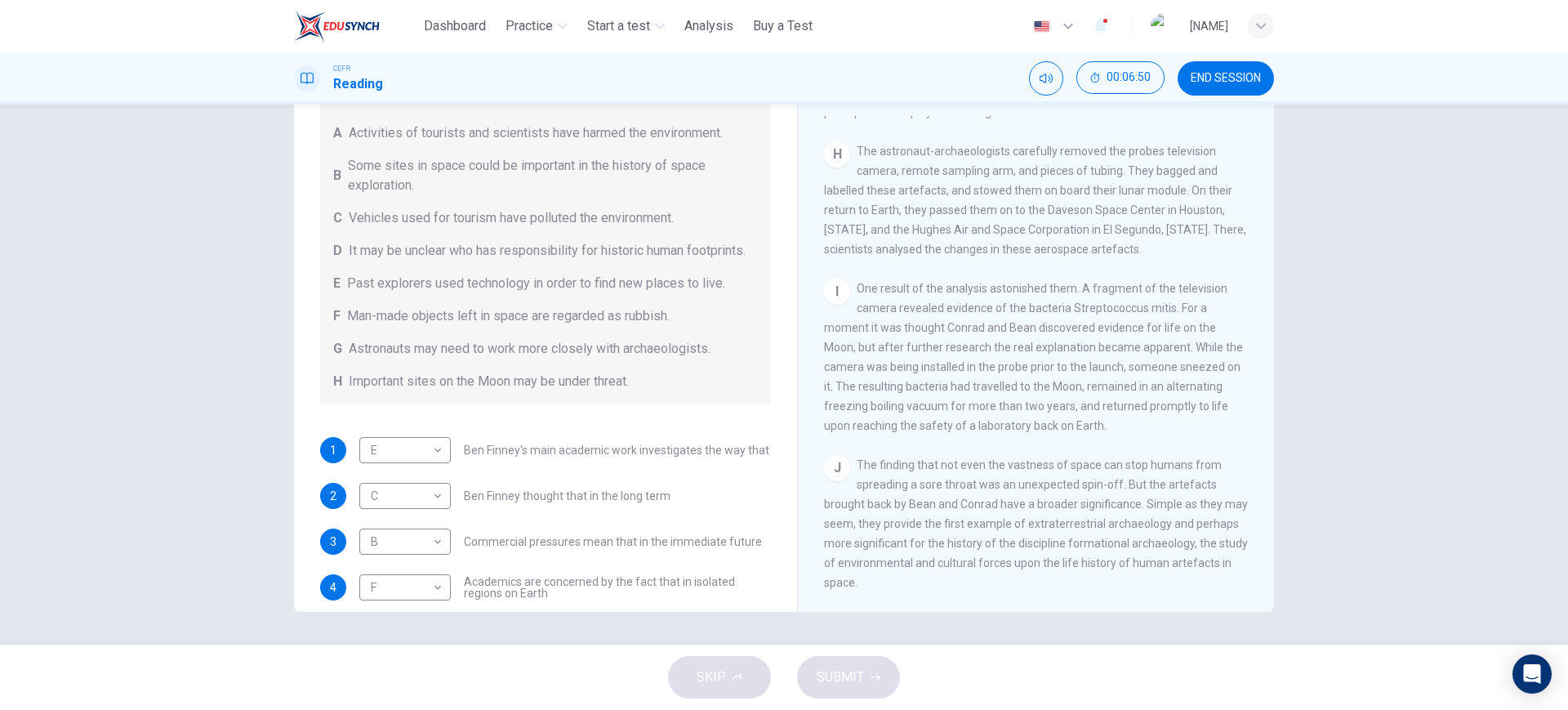 scroll, scrollTop: 249, scrollLeft: 0, axis: vertical 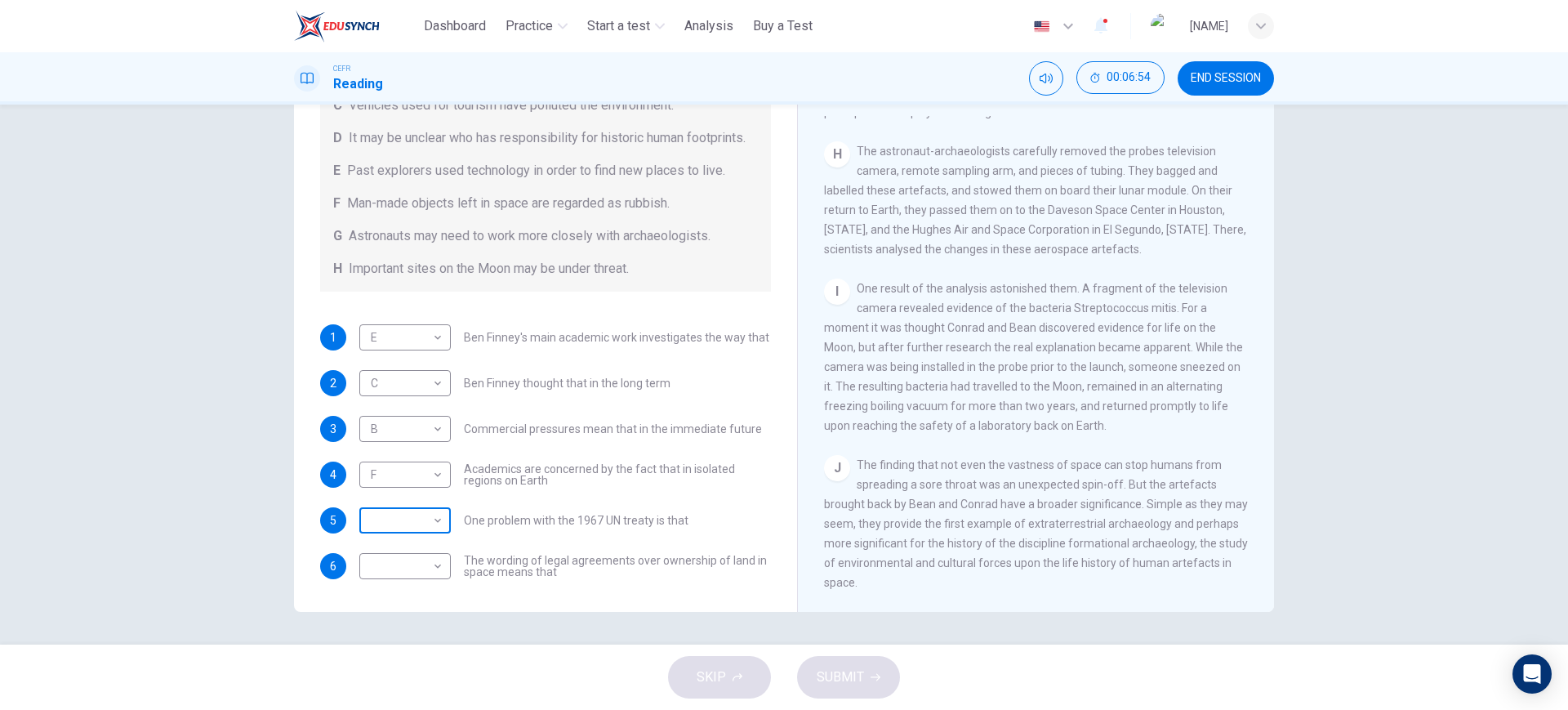 click on "00:06:54 END SESSION Questions 1 - 6 Complete each sentence with the correct ending  A-H  from the box below.
Write the correct letter  A-H  in the boxes below. A Activities of tourists and scientists have harmed the environment. B Some sites in space could be important in the history of space exploration. C Vehicles used for tourism have polluted the environment. D It may be unclear who has responsibility for historic human footprints. E Past explorers used technology in order to find new places to live. F Man-made objects left in space are regarded as rubbish. G Astronauts may need to work more closely with archaeologists. H Important sites on the Moon may be under threat. 1 E * ​ 2 C * ​ 3 B * ​ 4 F * ​ 5" at bounding box center (784, 355) 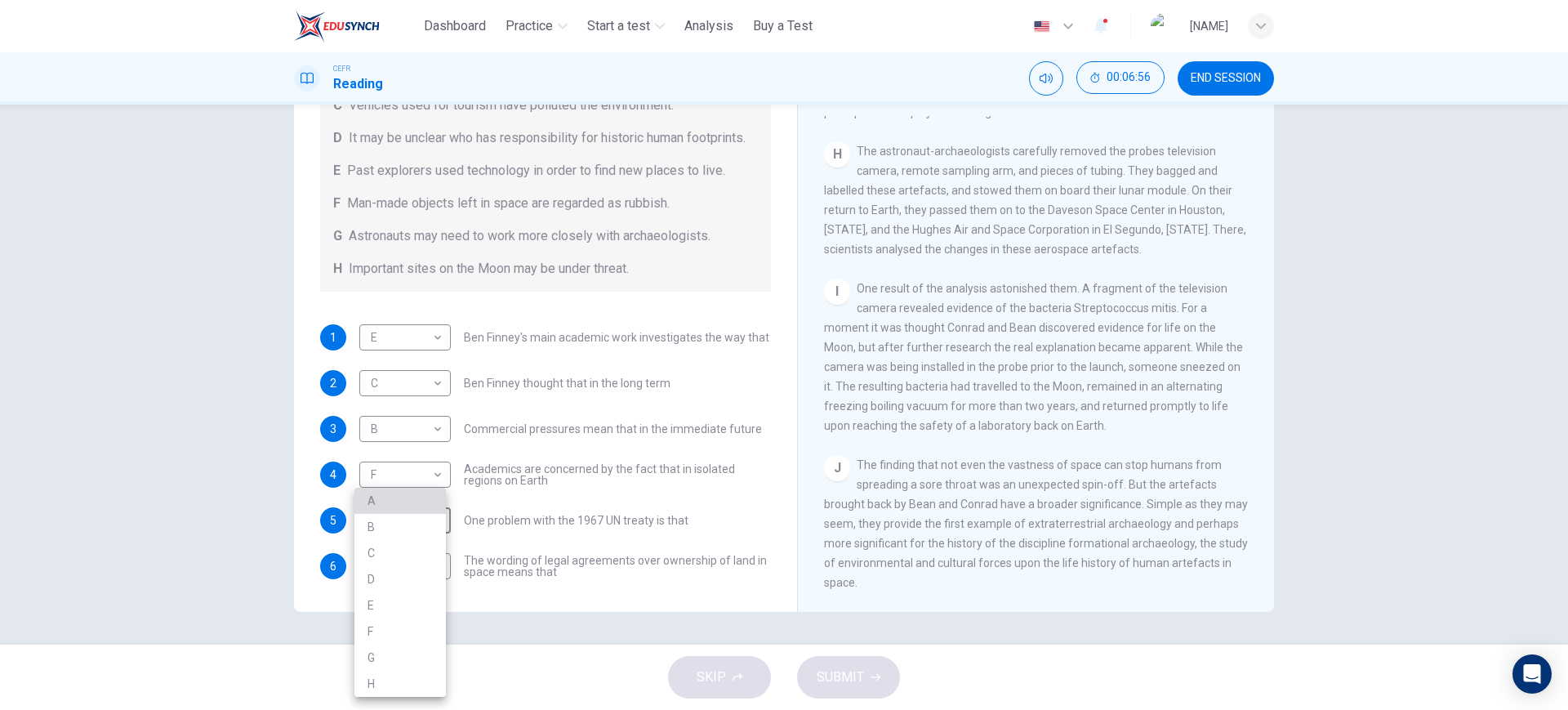 click on "A" at bounding box center [400, 501] 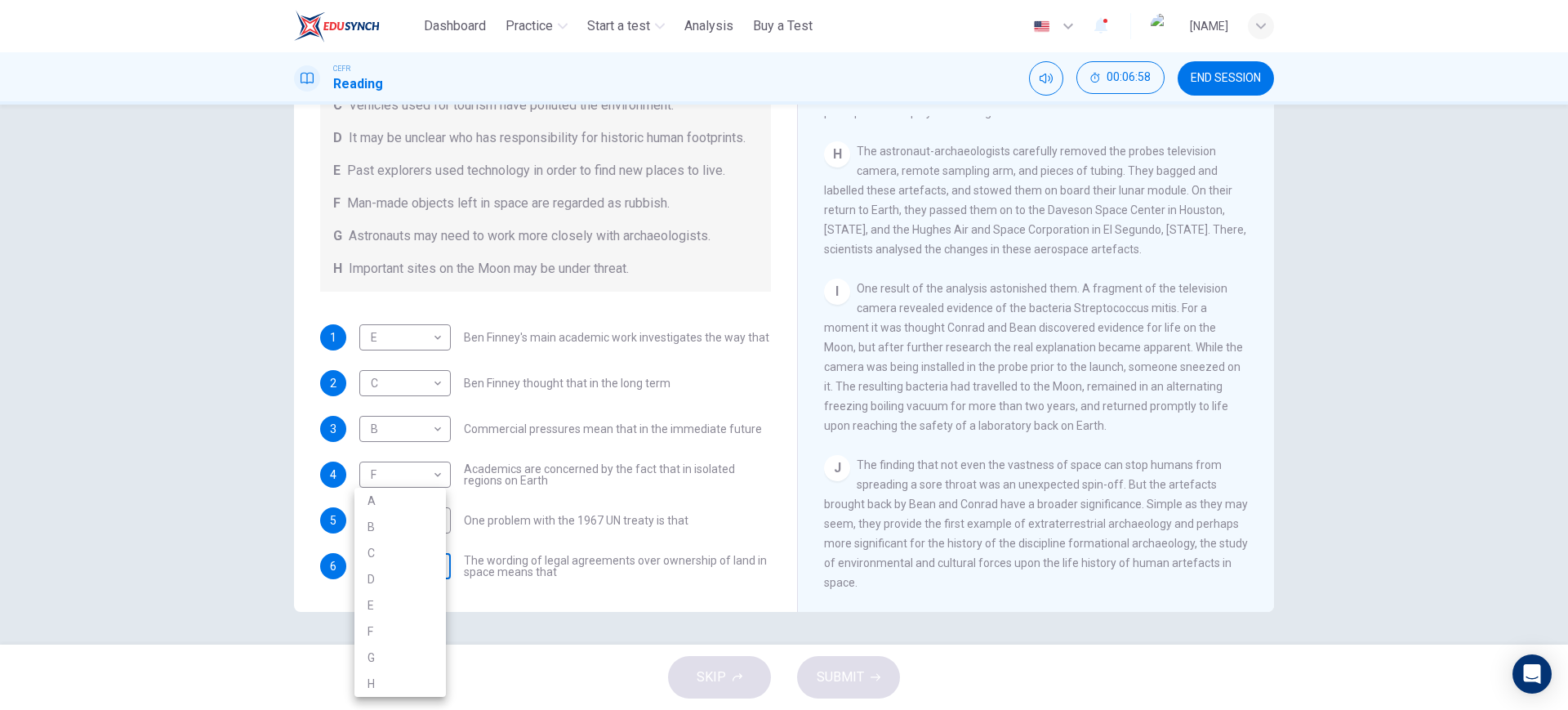 click on "This site uses cookies, as explained in our  Privacy Policy . If you agree to the use of cookies, please click the Accept button and continue to browse our site.   Privacy Policy Accept Dashboard Practice Start a test Analysis Buy a Test English ** ​ [FIRST] [LAST] CEFR Reading 00:06:58 END SESSION Questions 1 - 6 Complete each sentence with the correct ending  A-H  from the box below.
Write the correct letter  A-H  in the boxes below. A Activities of tourists and scientists have harmed the environment. B Some sites in space could be important in the history of space exploration. C Vehicles used for tourism have polluted the environment. D It may be unclear who has responsibility for historic human footprints. E Past explorers used technology in order to find new places to live. F Man-made objects left in space are regarded as rubbish. G Astronauts may need to work more closely with archaeologists. H Important sites on the Moon may be under threat. 1 E * ​ 2 C * ​ 3 B * ​ 4 F * ​ 5" at bounding box center [784, 355] 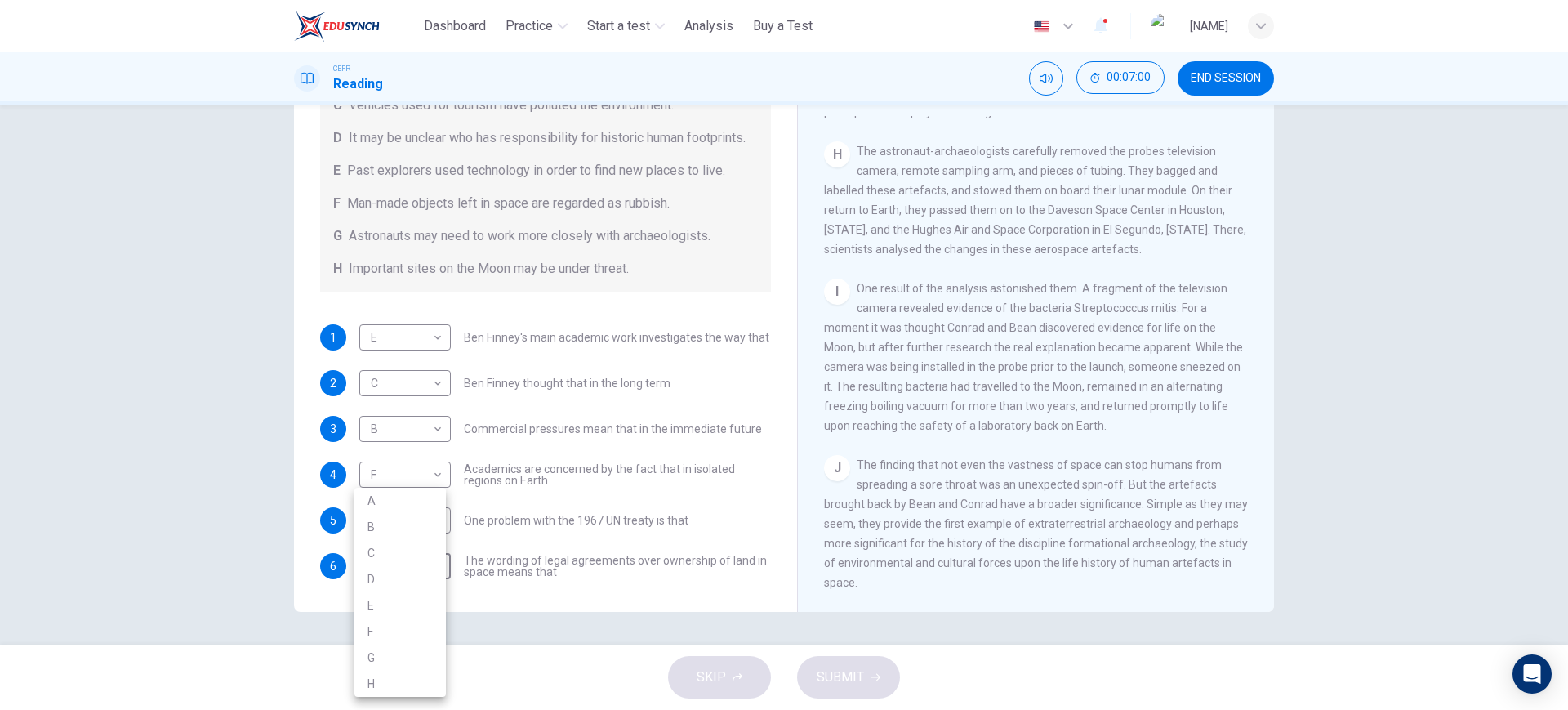 click at bounding box center [784, 355] 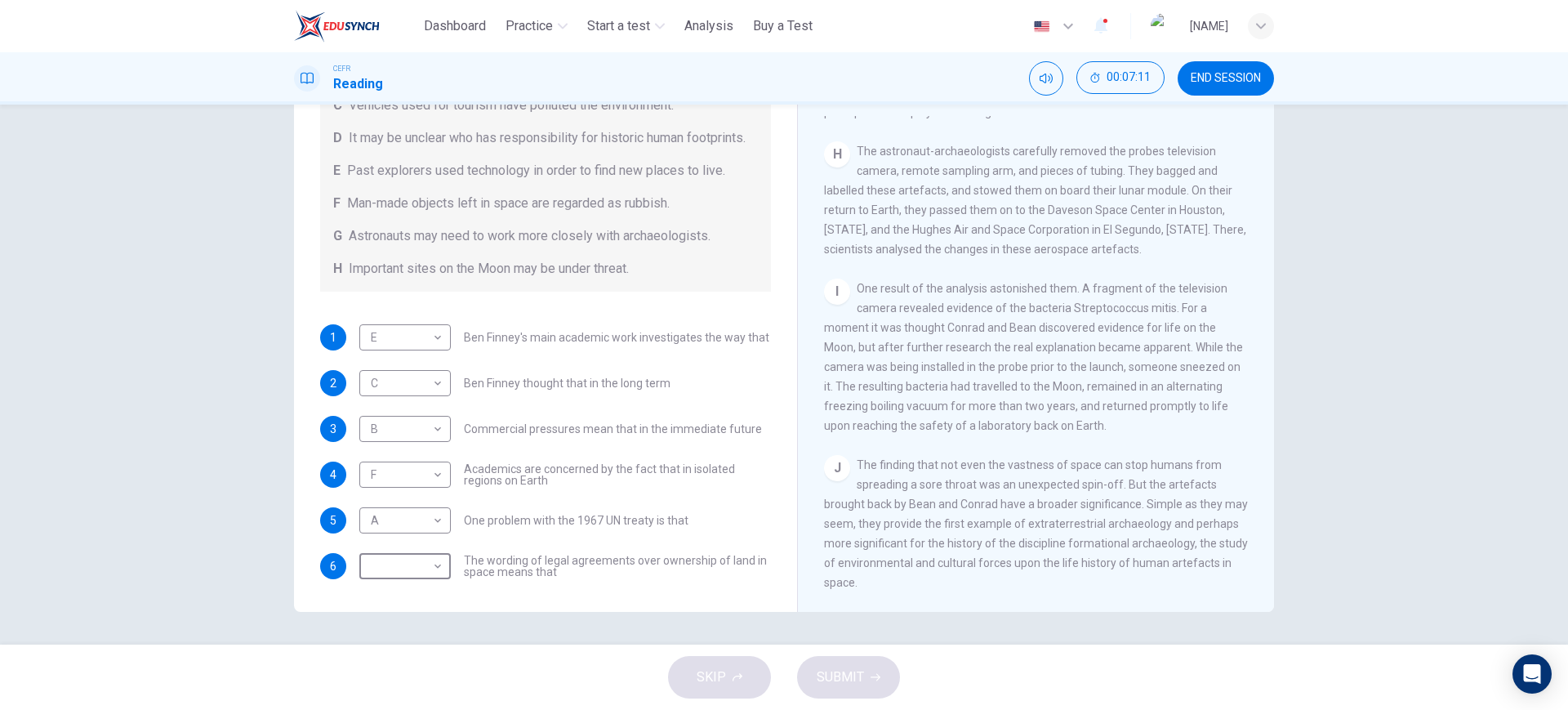 scroll, scrollTop: 239, scrollLeft: 0, axis: vertical 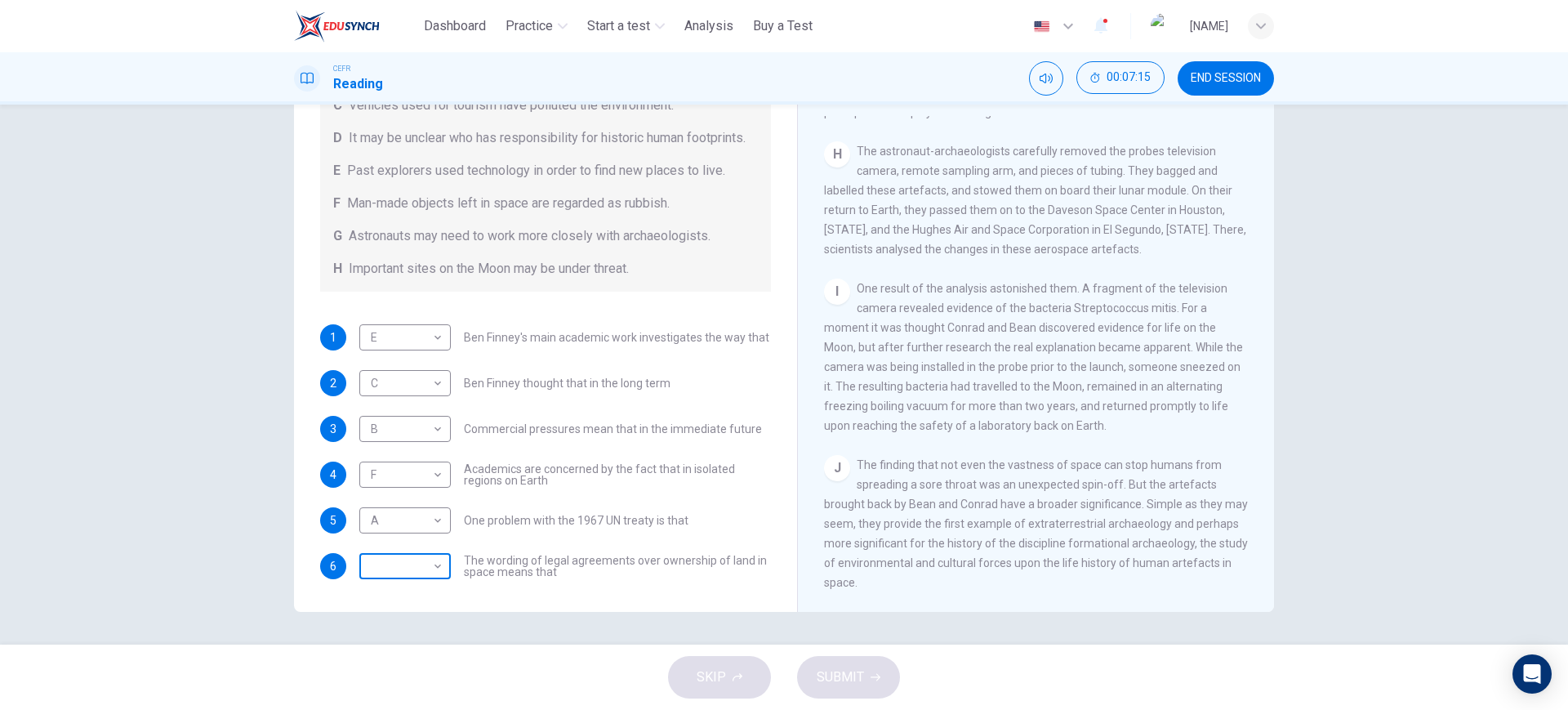 click on "This site uses cookies, as explained in our Privacy Policy. If you agree to the use of cookies, please click the Accept button and continue to browse our site. Privacy Policy Accept Dashboard Practice Start a test Analysis Buy a Test English ** ​ [PERSON] CEFR Reading [TIME] END SESSION Questions 1 - 6 Complete each sentence with the correct ending A-H from the box below. Write the correct letter A-H in the boxes below. A Activities of tourists and scientists have harmed the environment. B Some sites in space could be important in the history of space exploration. C Vehicles used for tourism have polluted the environment. D It may be unclear who has responsibility for historic human footprints. E Past explorers used technology in order to find new places to live. F Man-made objects left in space are regarded as rubbish. G Astronauts may need to work more closely with archaeologists. H Important sites on the Moon may be under threat. 1 E * ​ 2 C * ​ 3 B * ​ 4 F *" at bounding box center (784, 355) 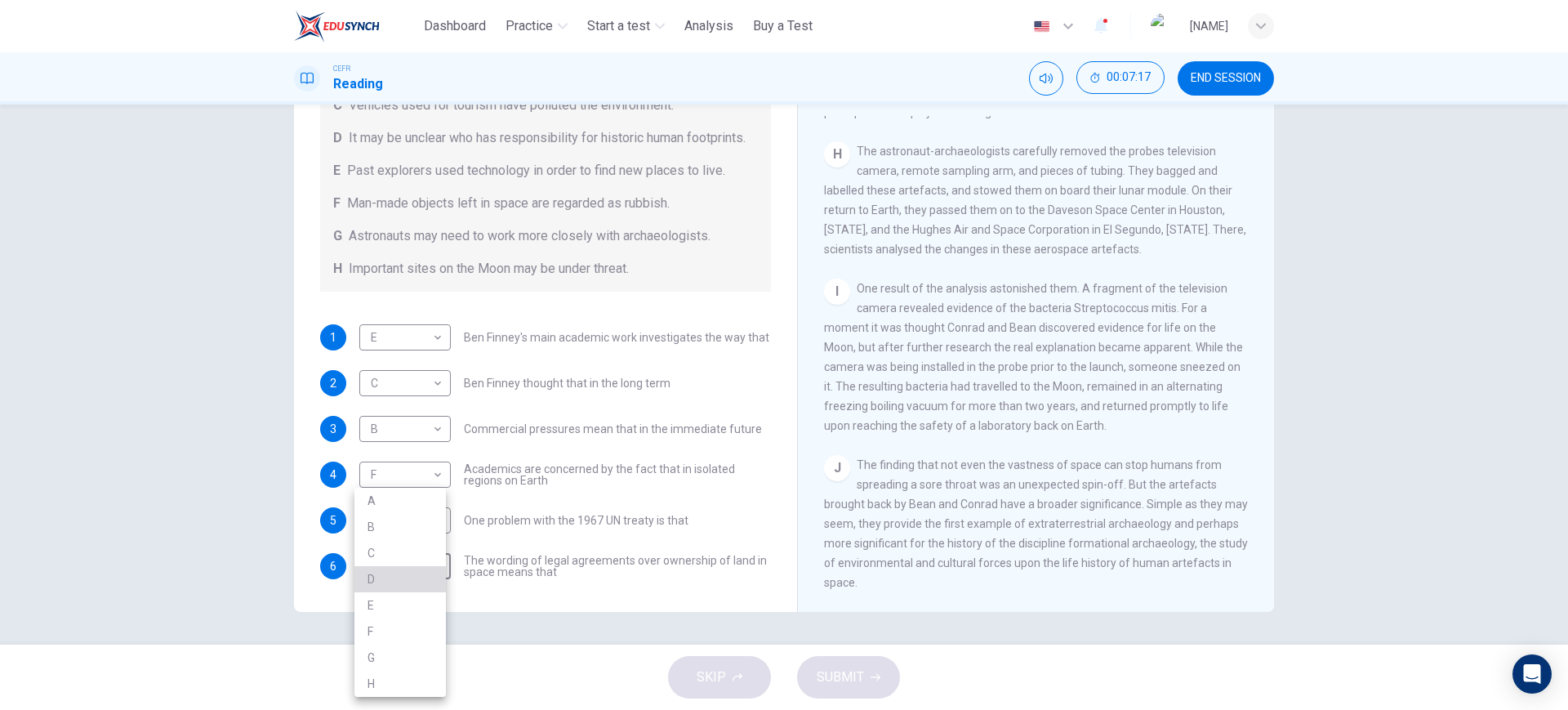 click on "D" at bounding box center (400, 579) 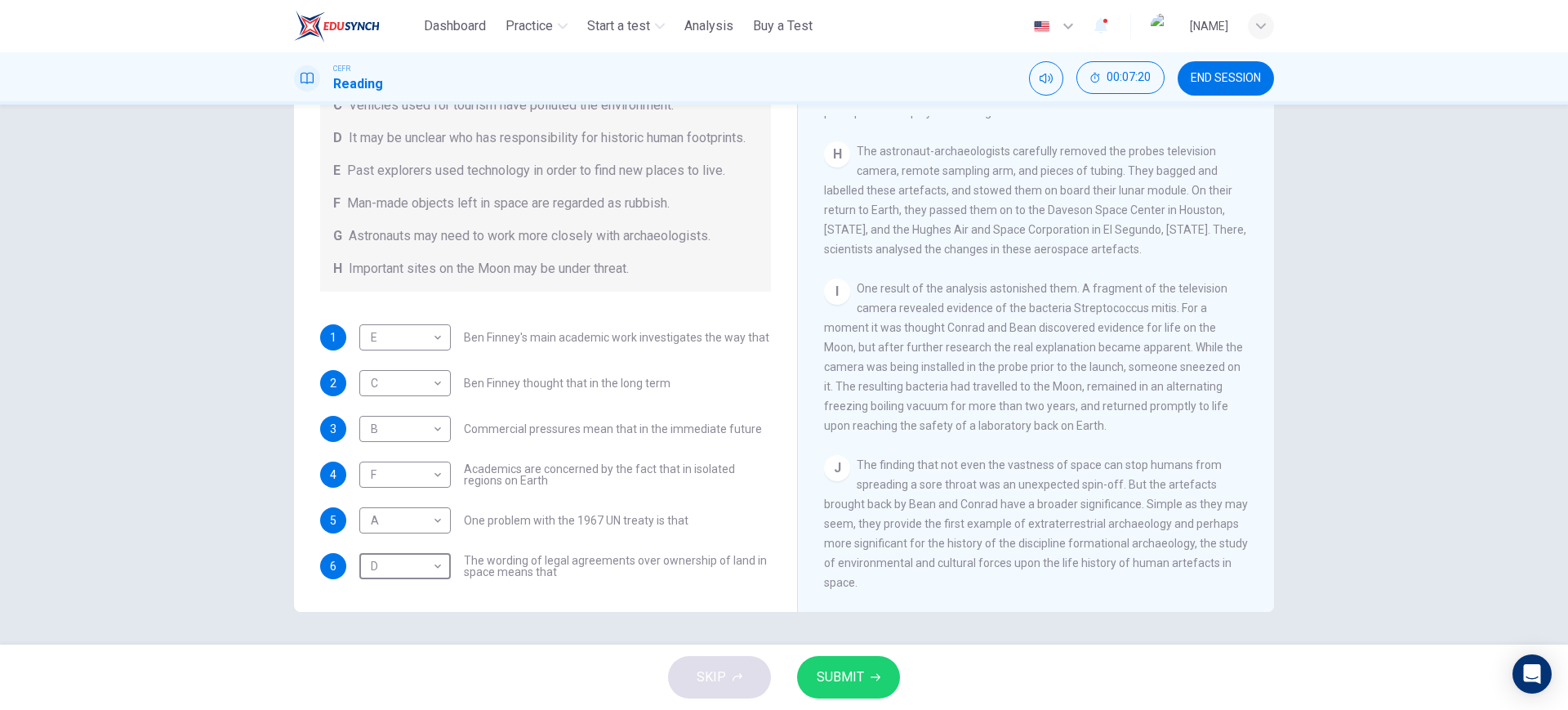 scroll, scrollTop: 249, scrollLeft: 0, axis: vertical 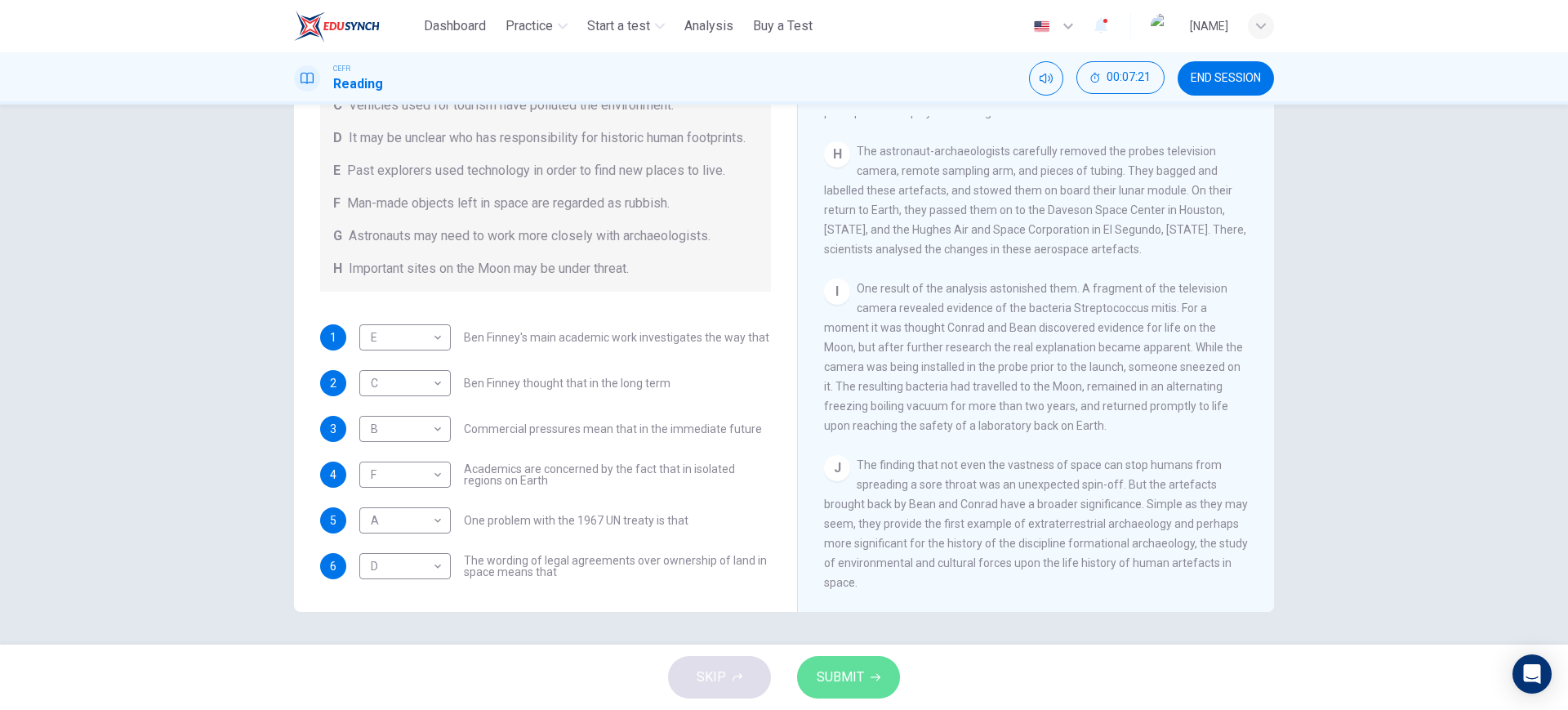 click on "SUBMIT" at bounding box center (840, 677) 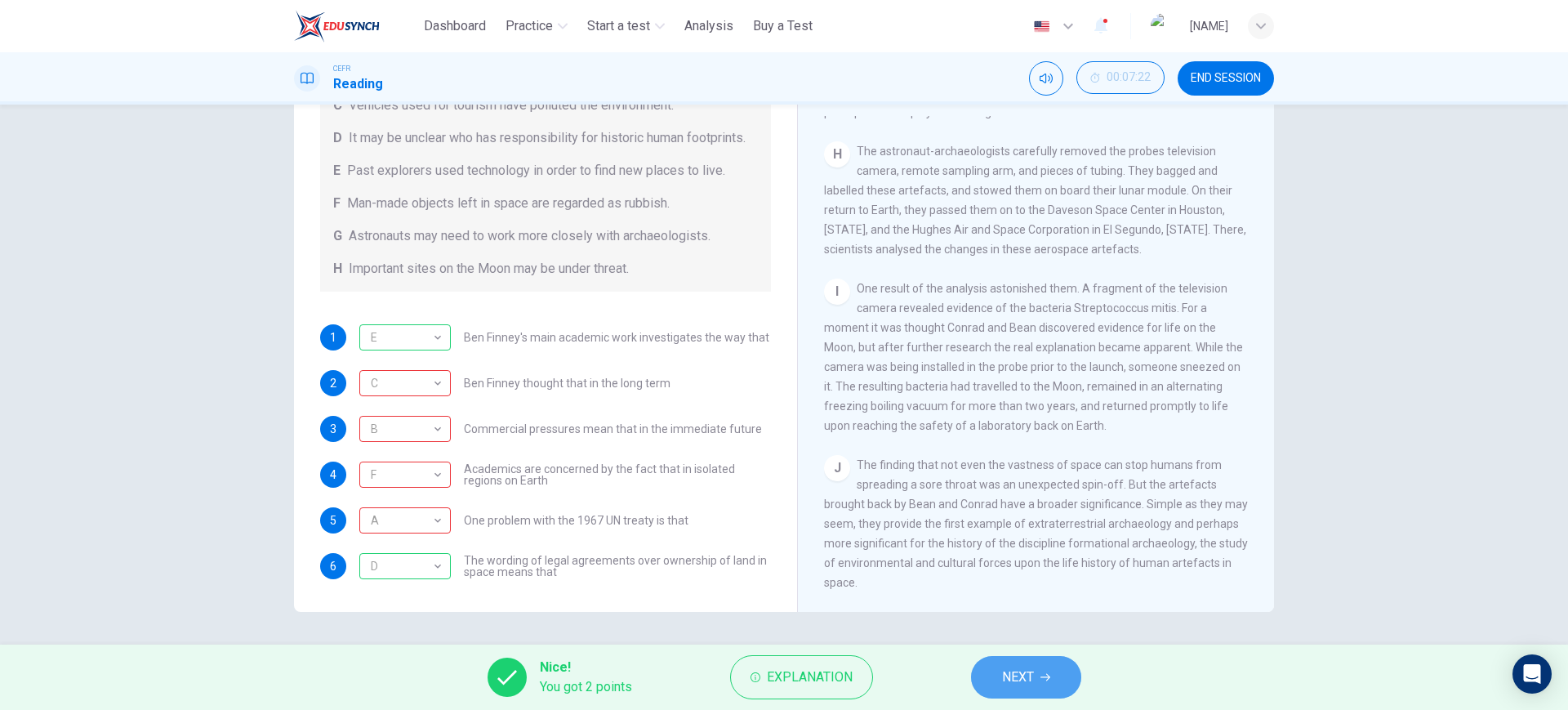 click on "NEXT" at bounding box center [1018, 677] 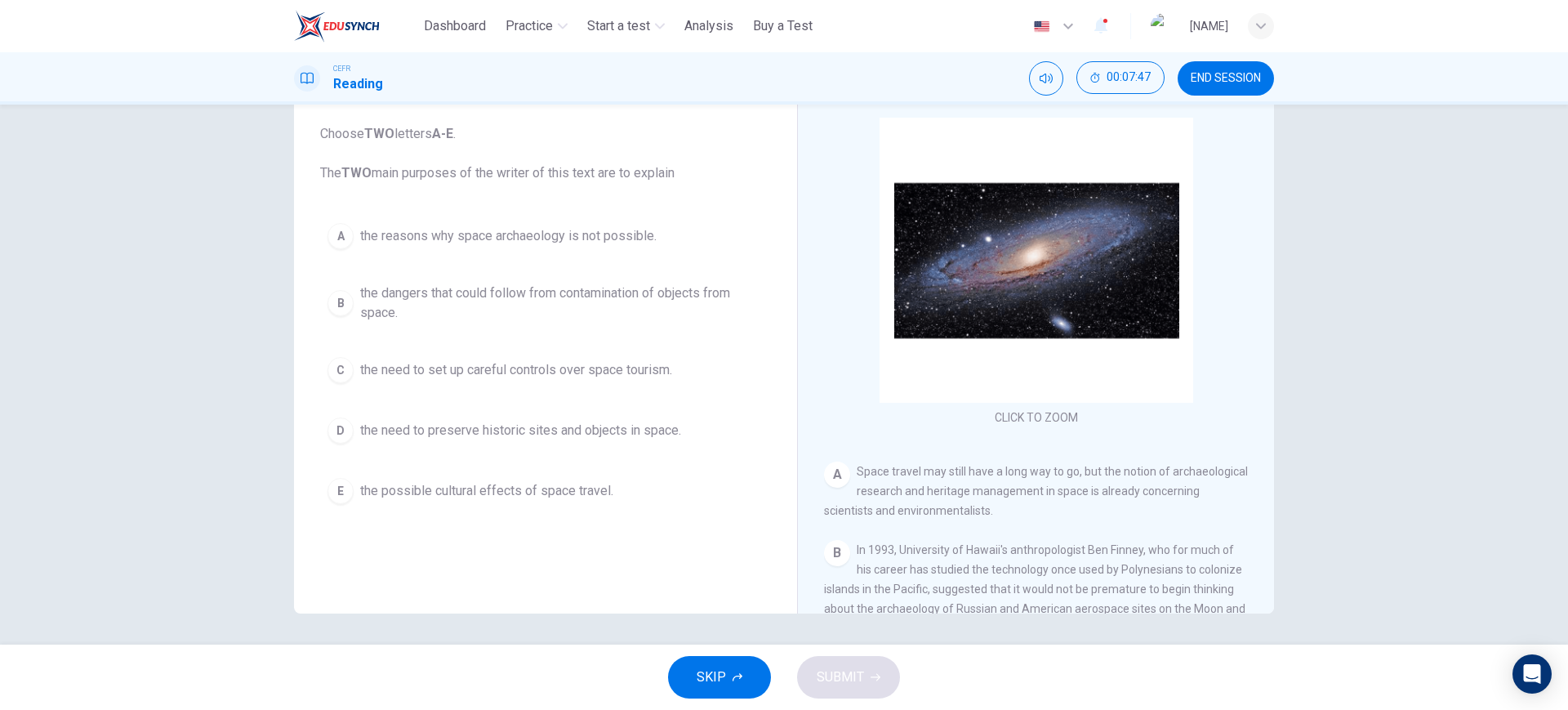scroll, scrollTop: 93, scrollLeft: 0, axis: vertical 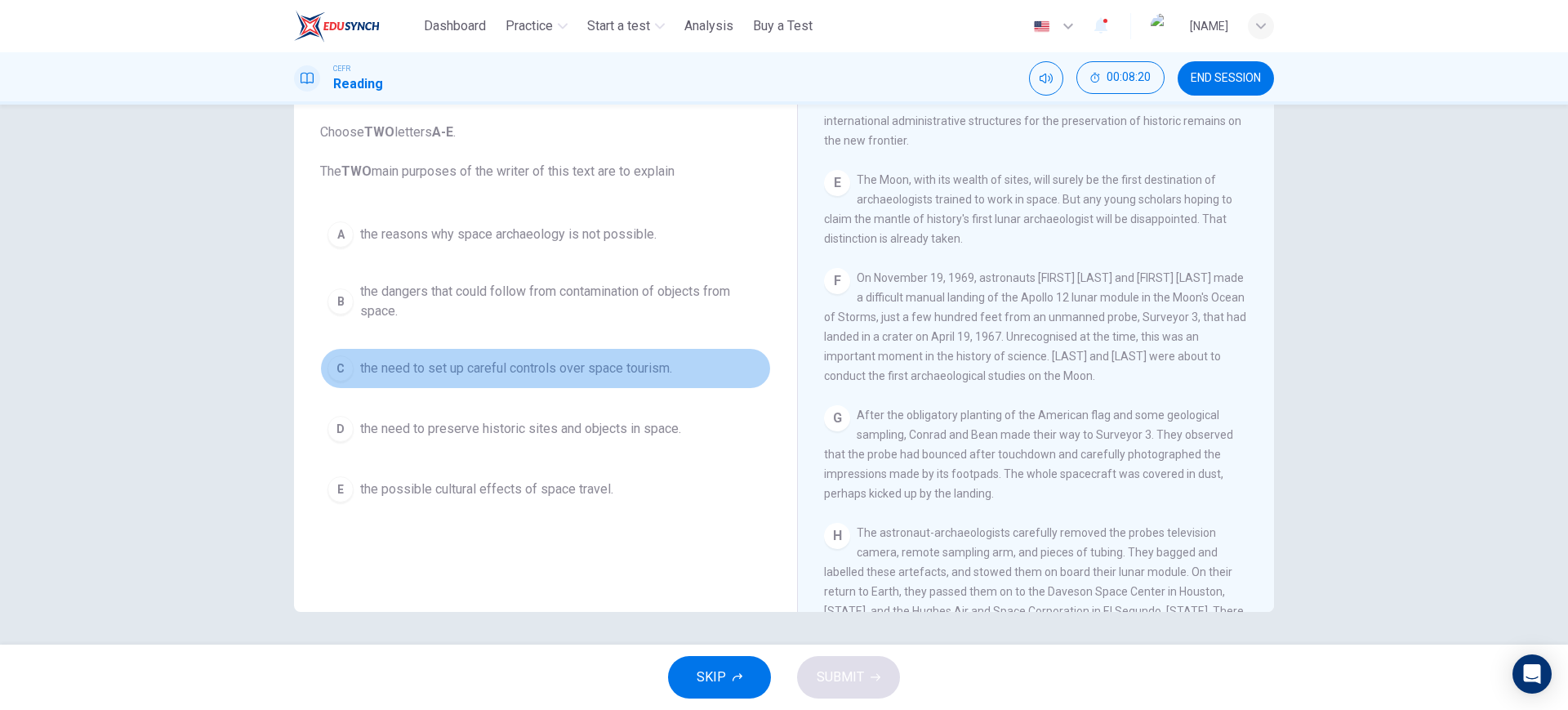 click on "C" at bounding box center (341, 234) 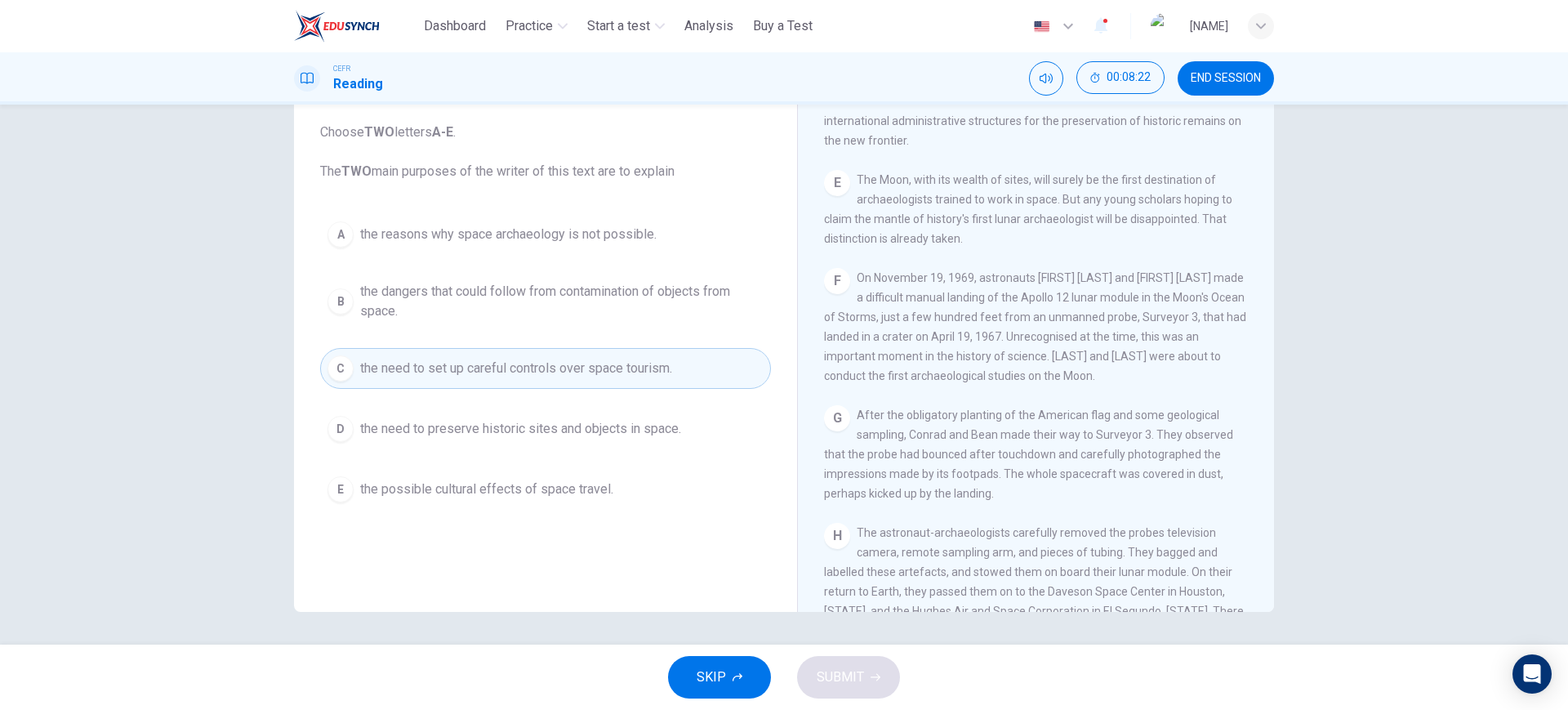 click on "B" at bounding box center (341, 234) 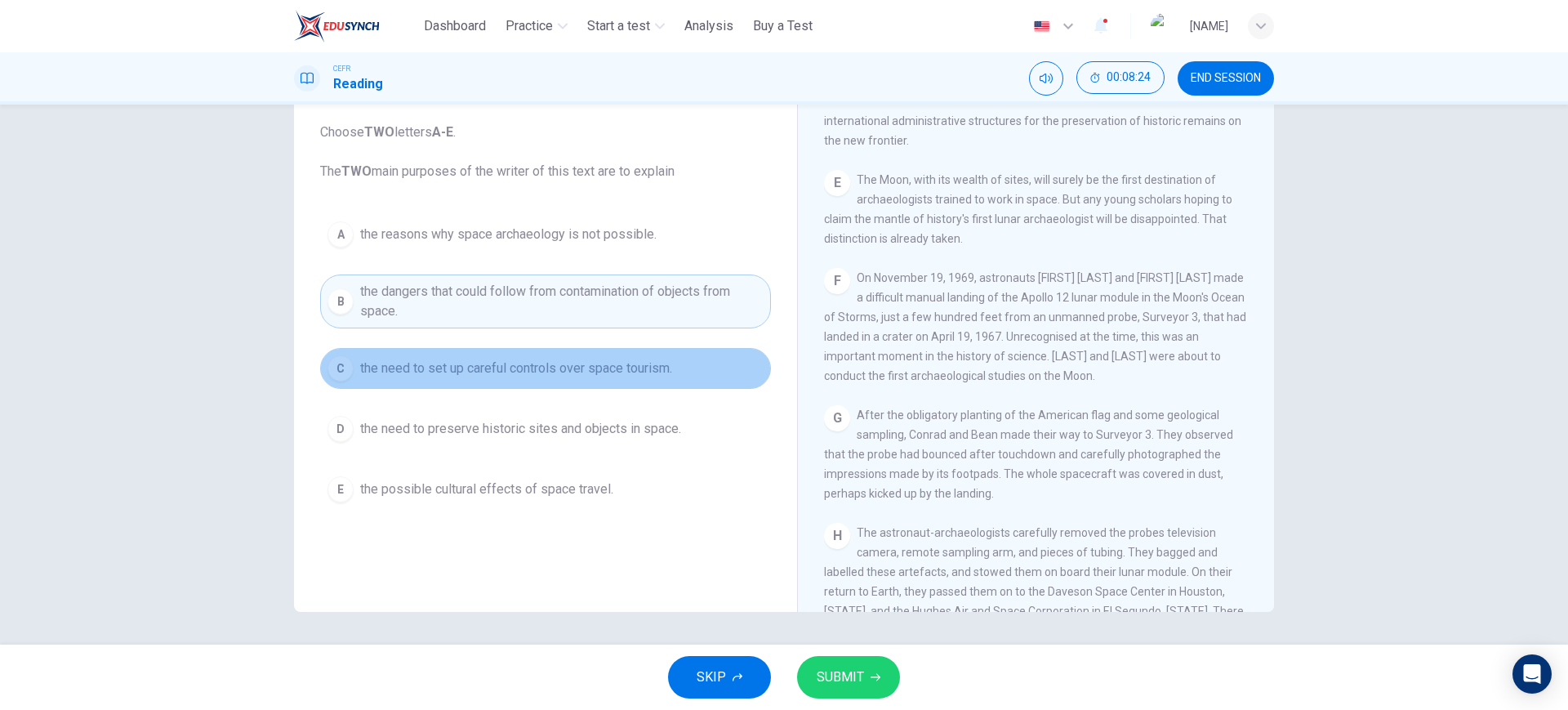 click on "C" at bounding box center (341, 301) 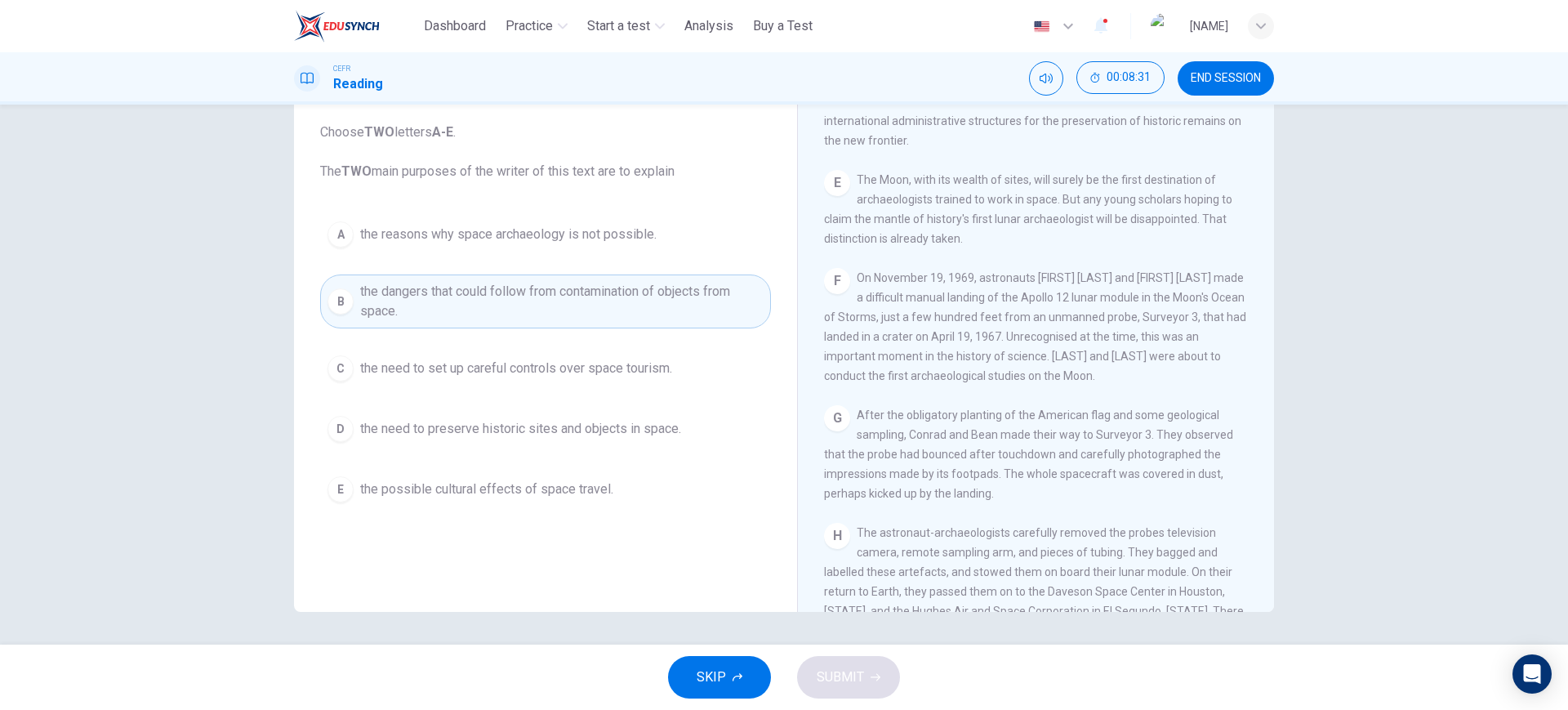 click on "E" at bounding box center (341, 234) 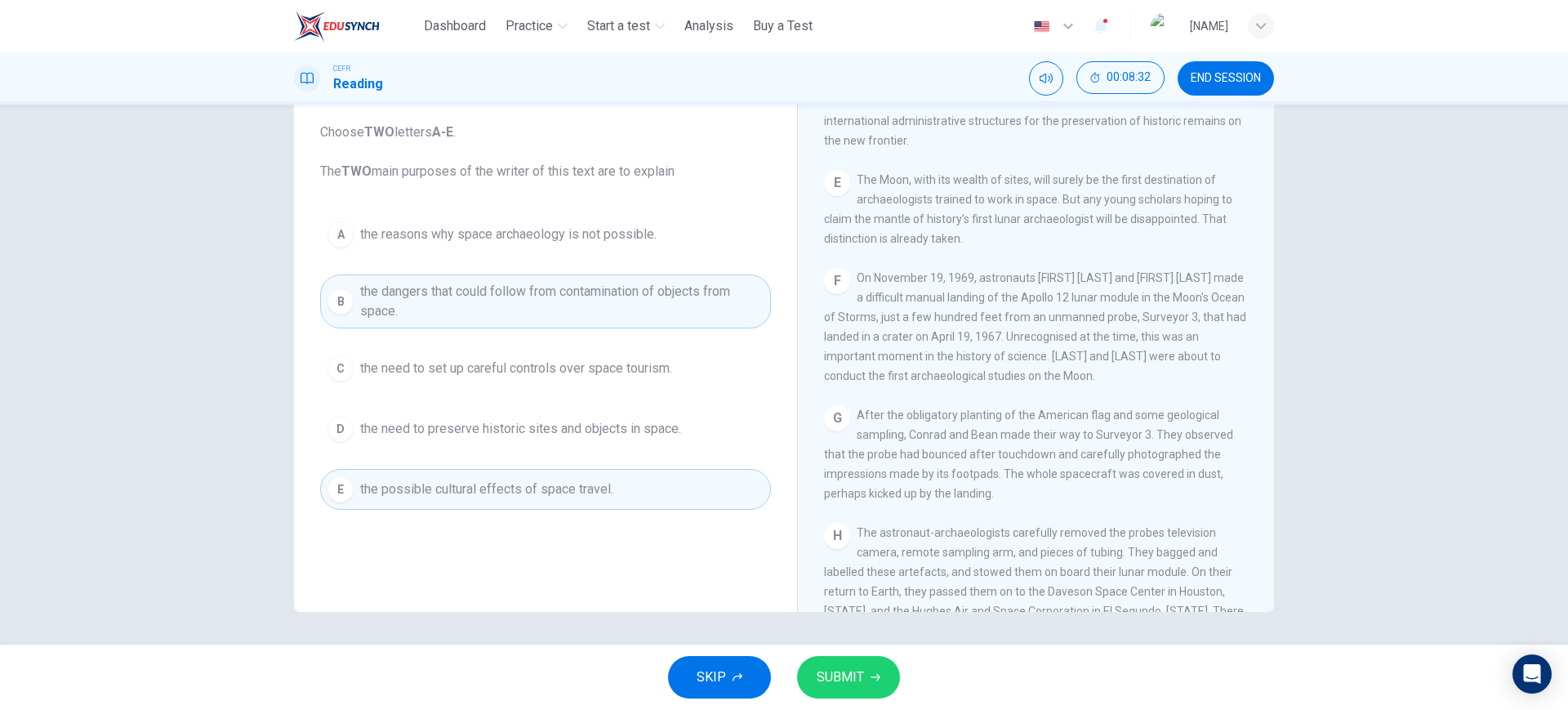 click on "SUBMIT" at bounding box center (840, 677) 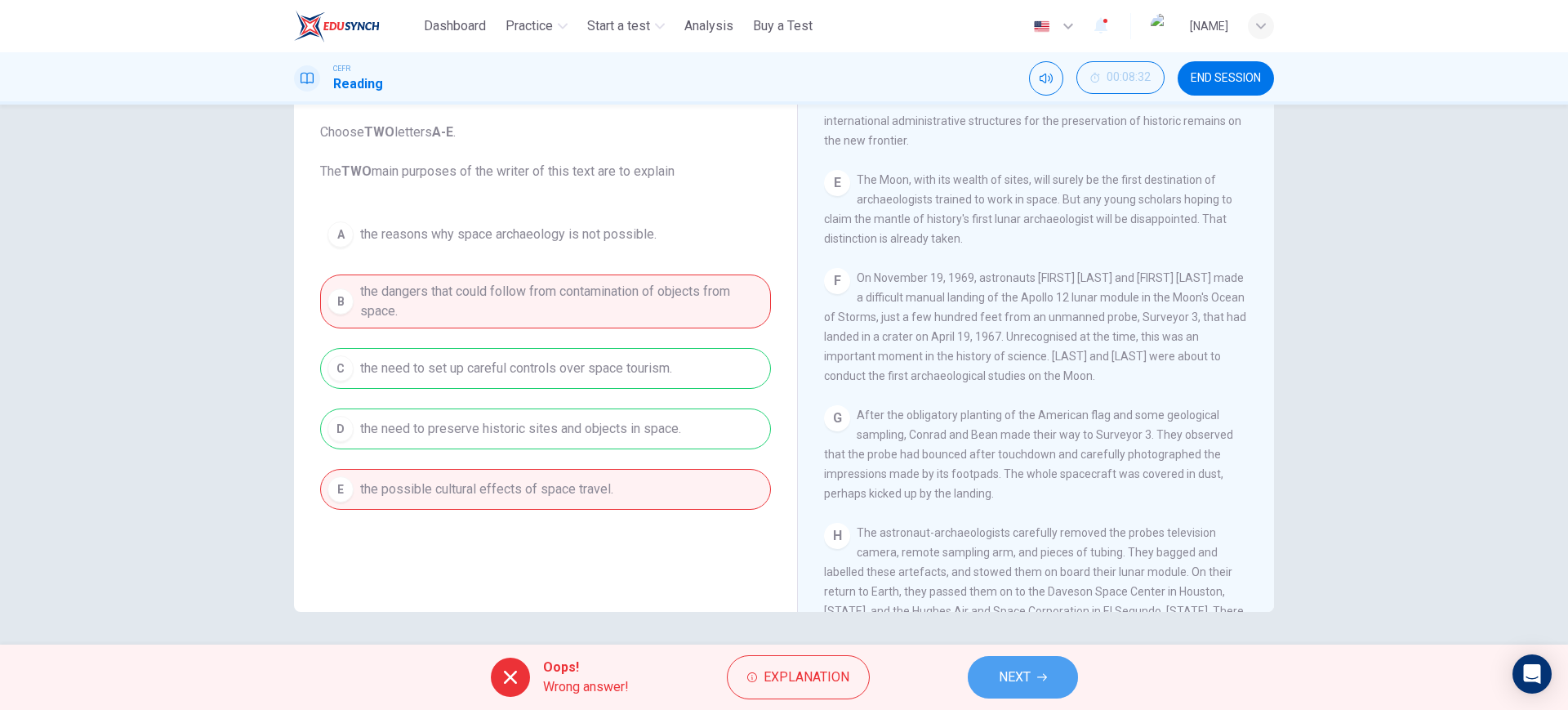 click on "NEXT" at bounding box center (1014, 677) 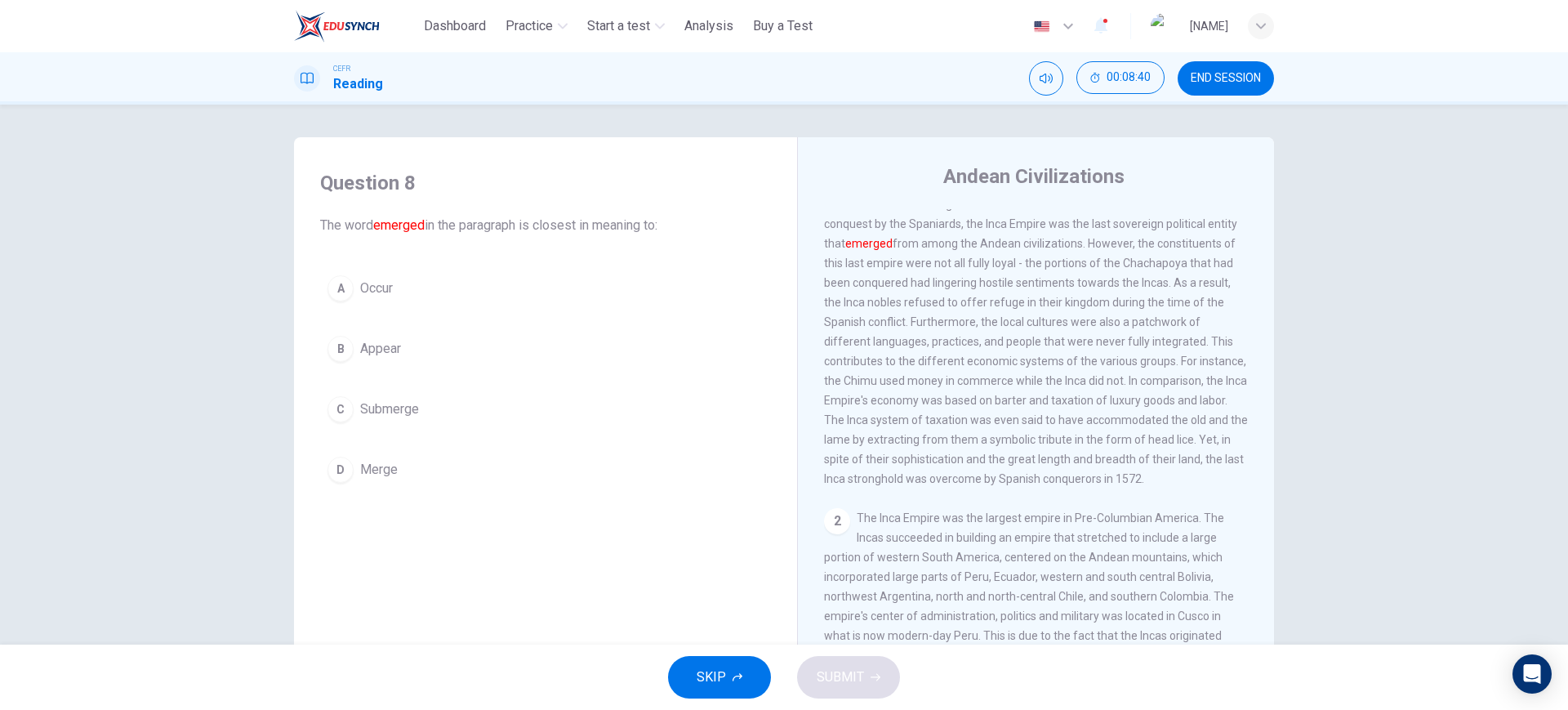 scroll, scrollTop: 0, scrollLeft: 0, axis: both 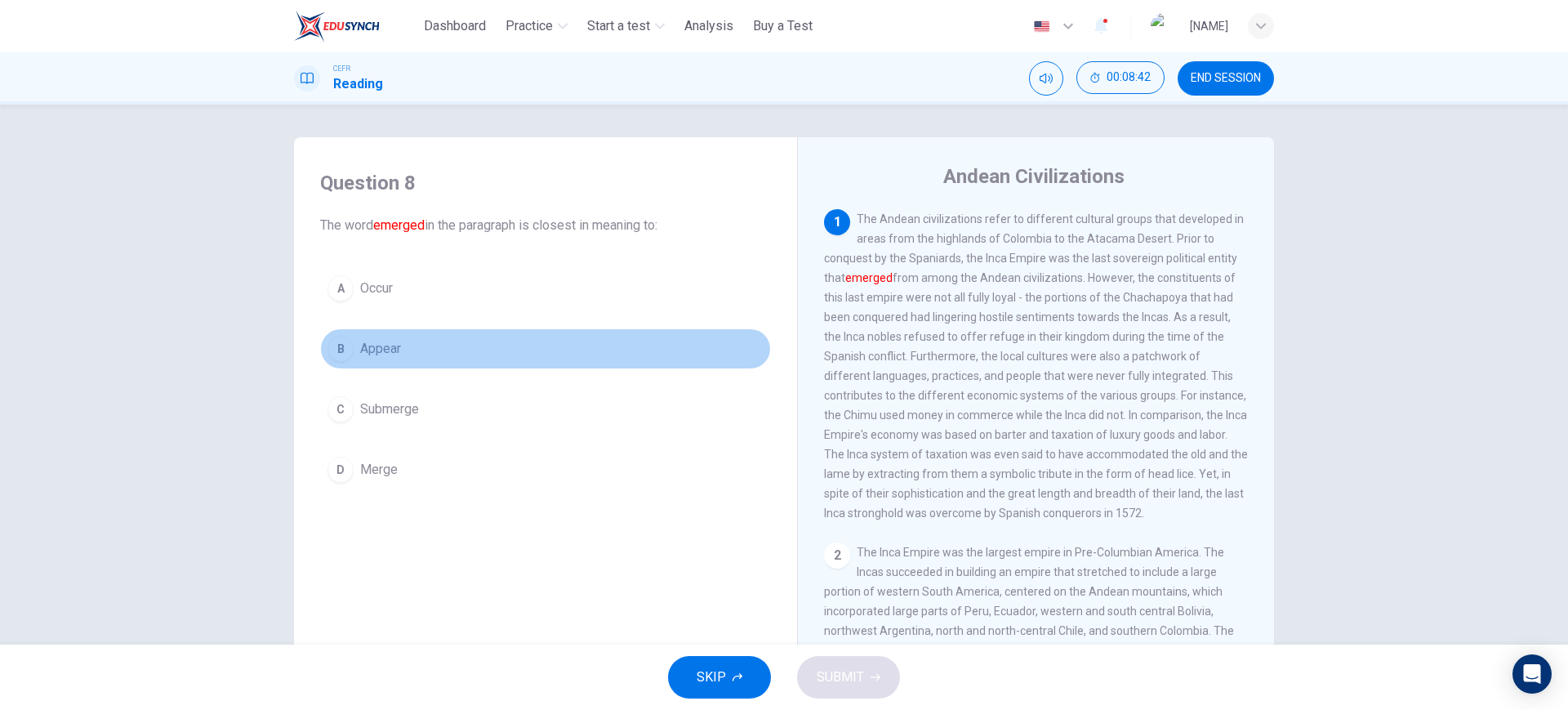 click on "B" at bounding box center (341, 288) 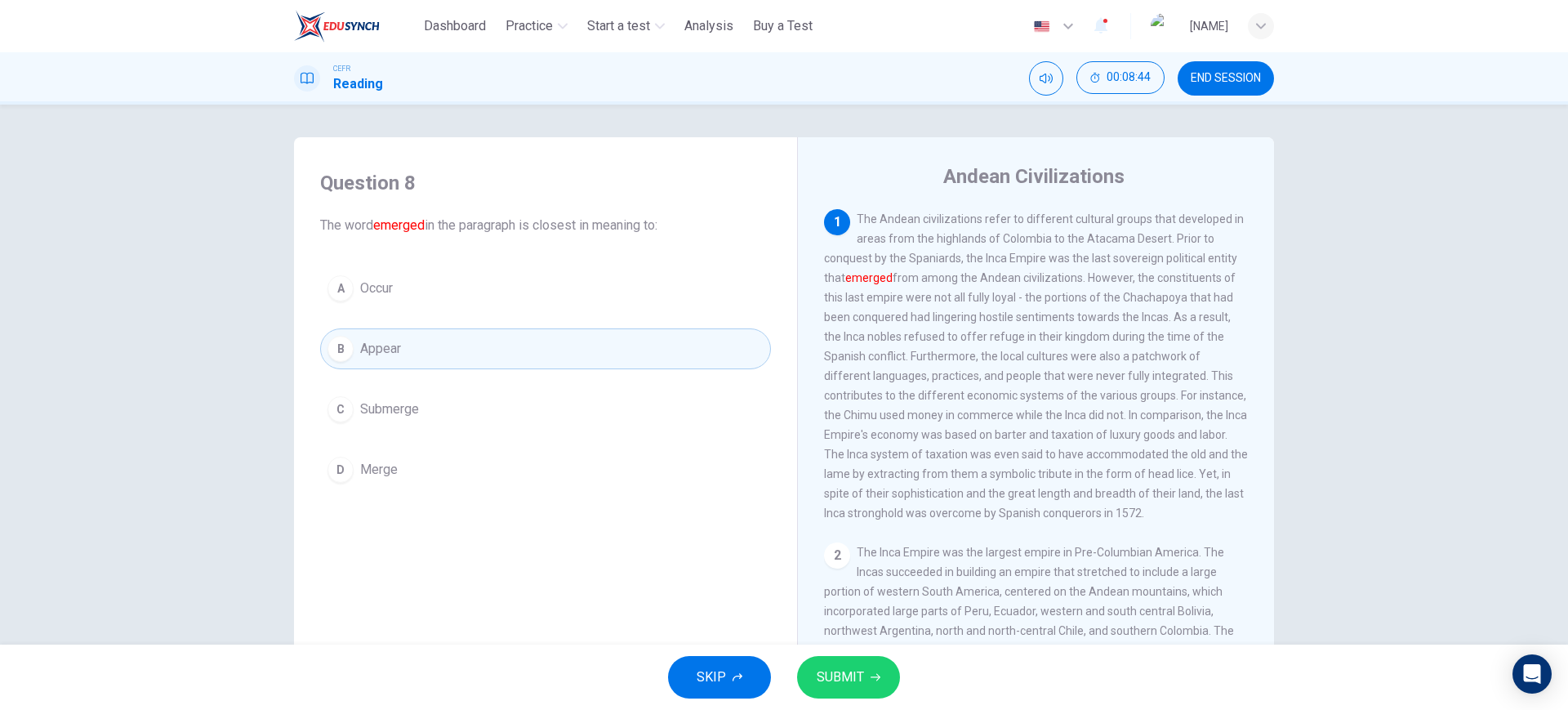 click on "SUBMIT" at bounding box center (840, 677) 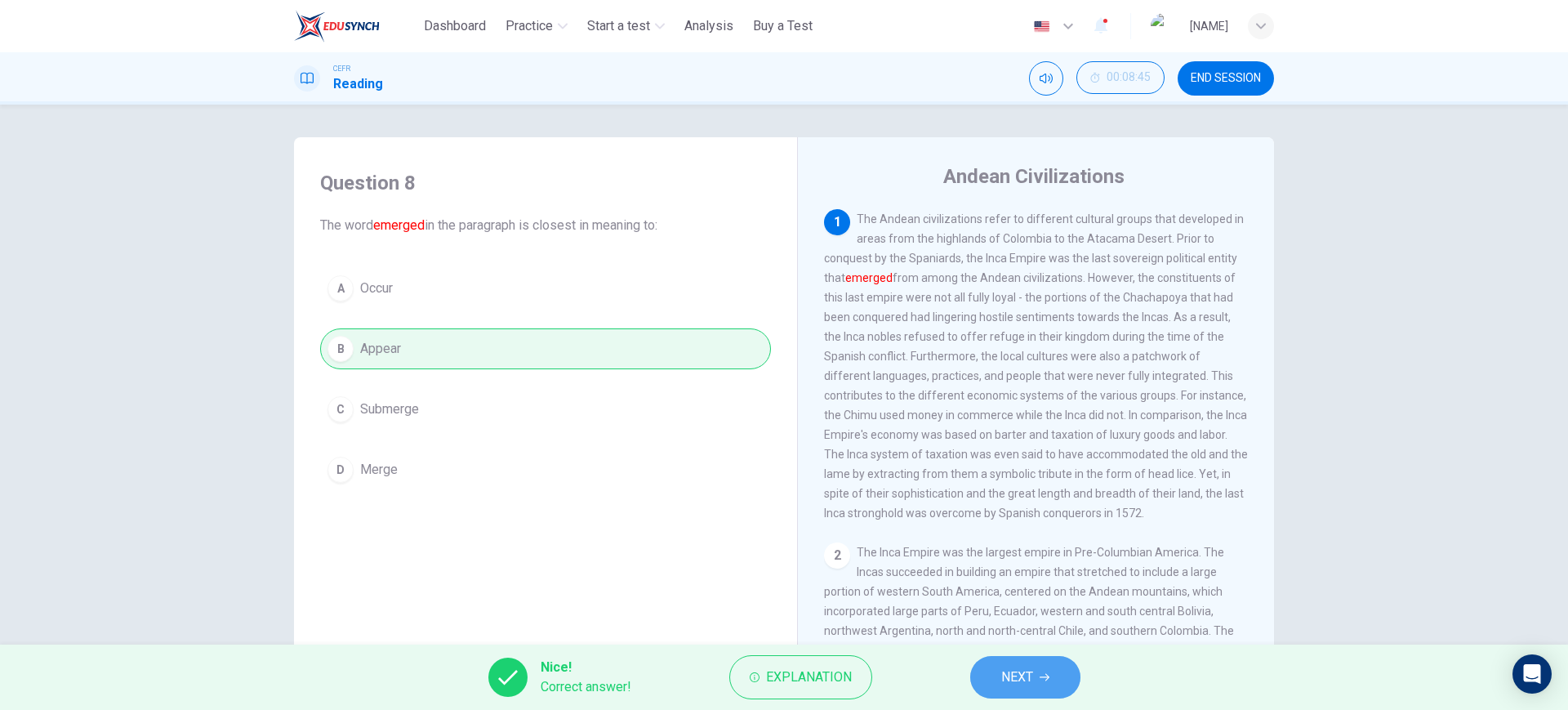 click on "NEXT" at bounding box center (1017, 677) 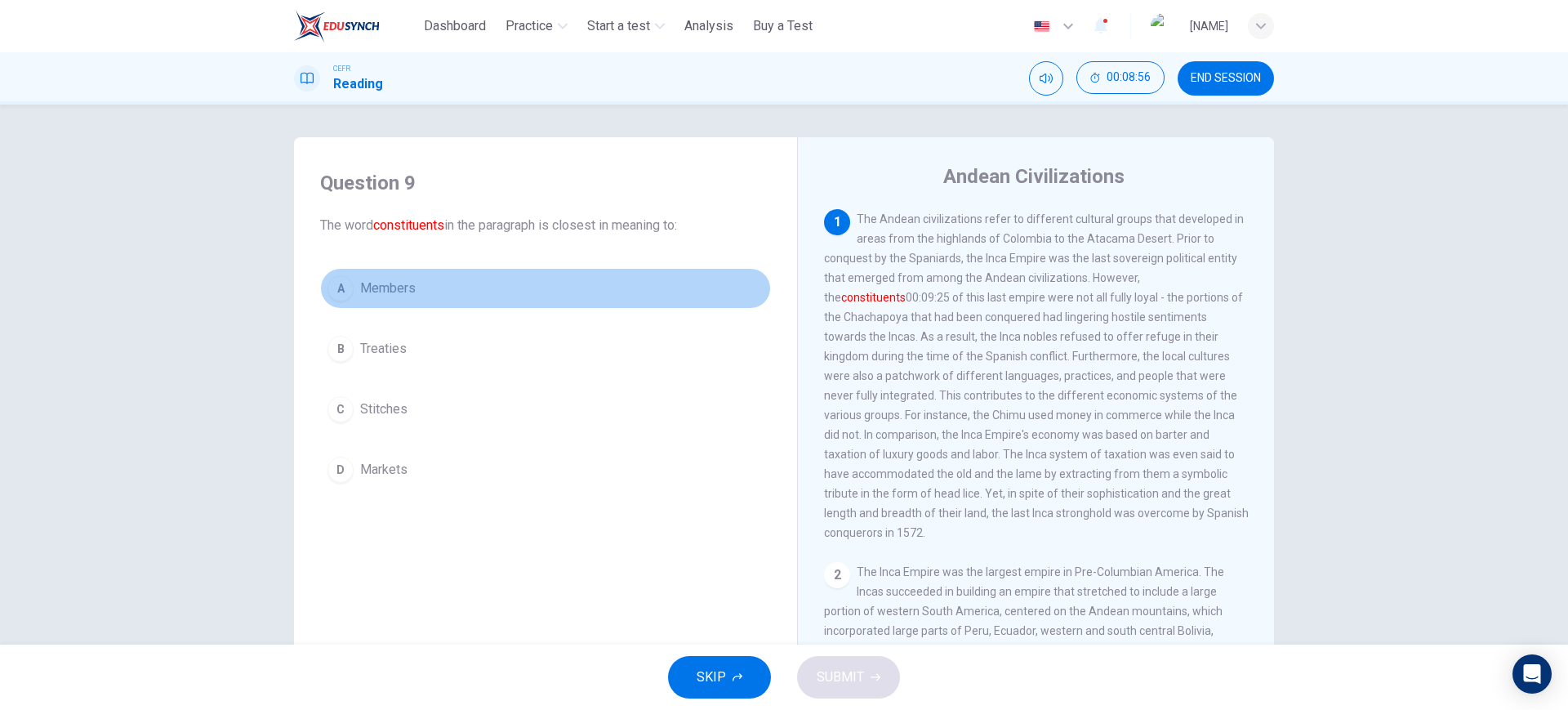 click on "A" at bounding box center [341, 288] 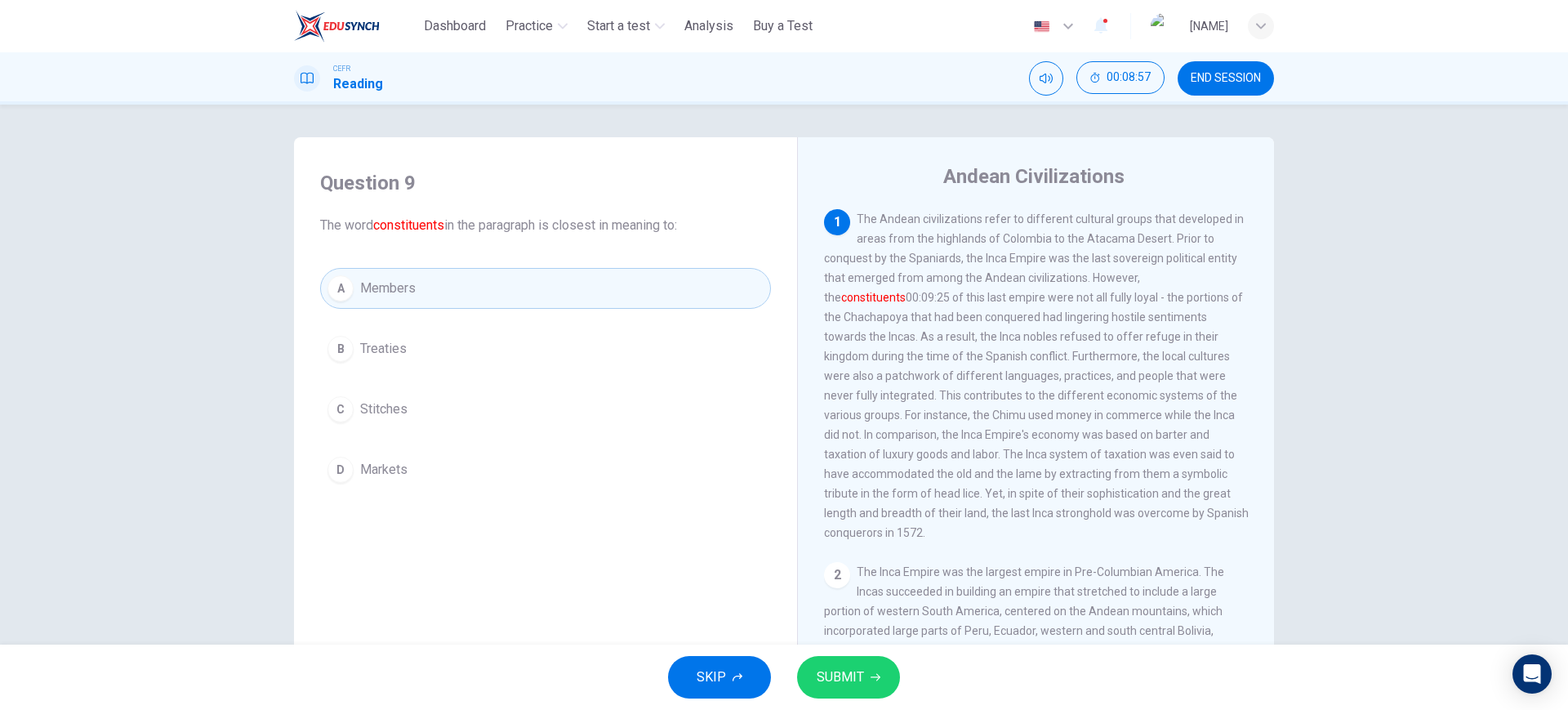 click on "SUBMIT" at bounding box center [840, 677] 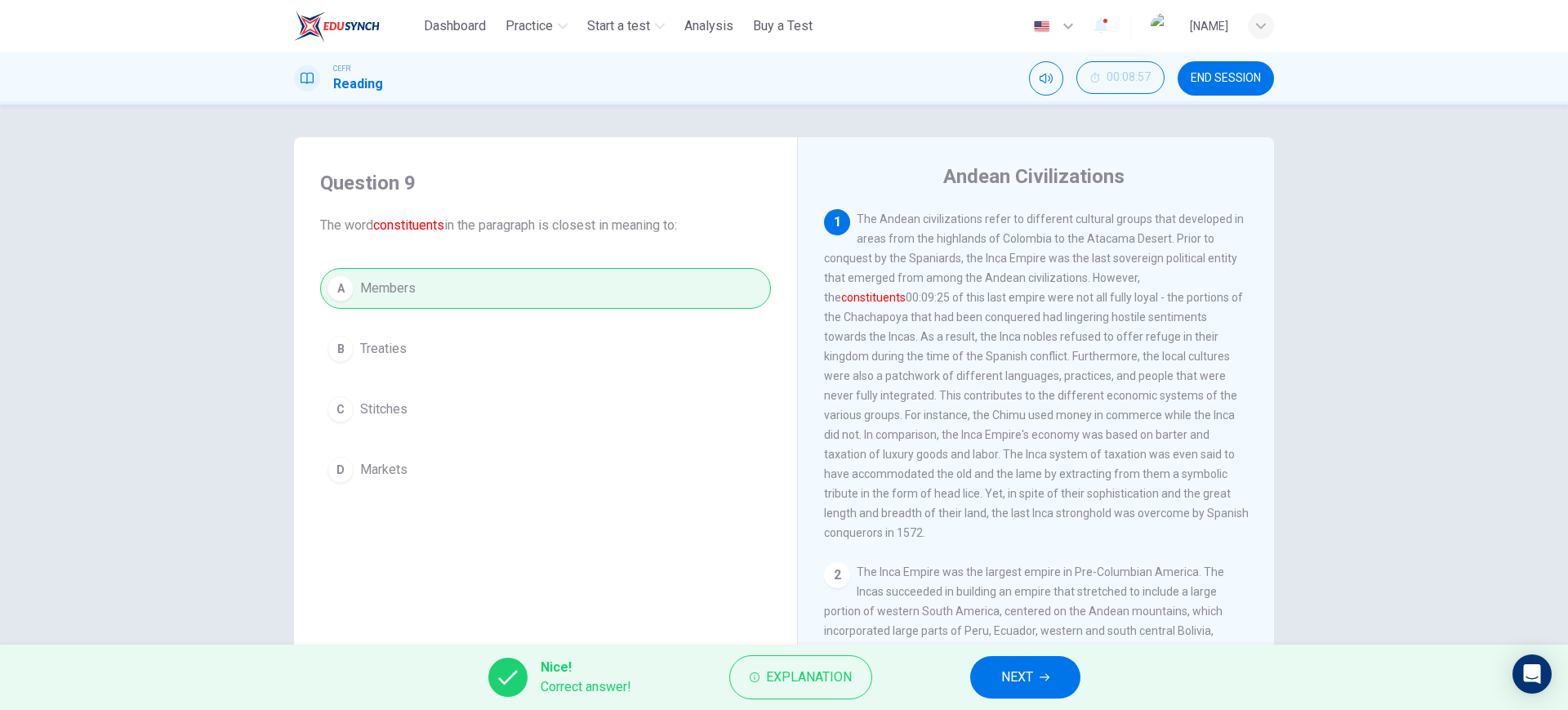 click on "NEXT" at bounding box center [1017, 677] 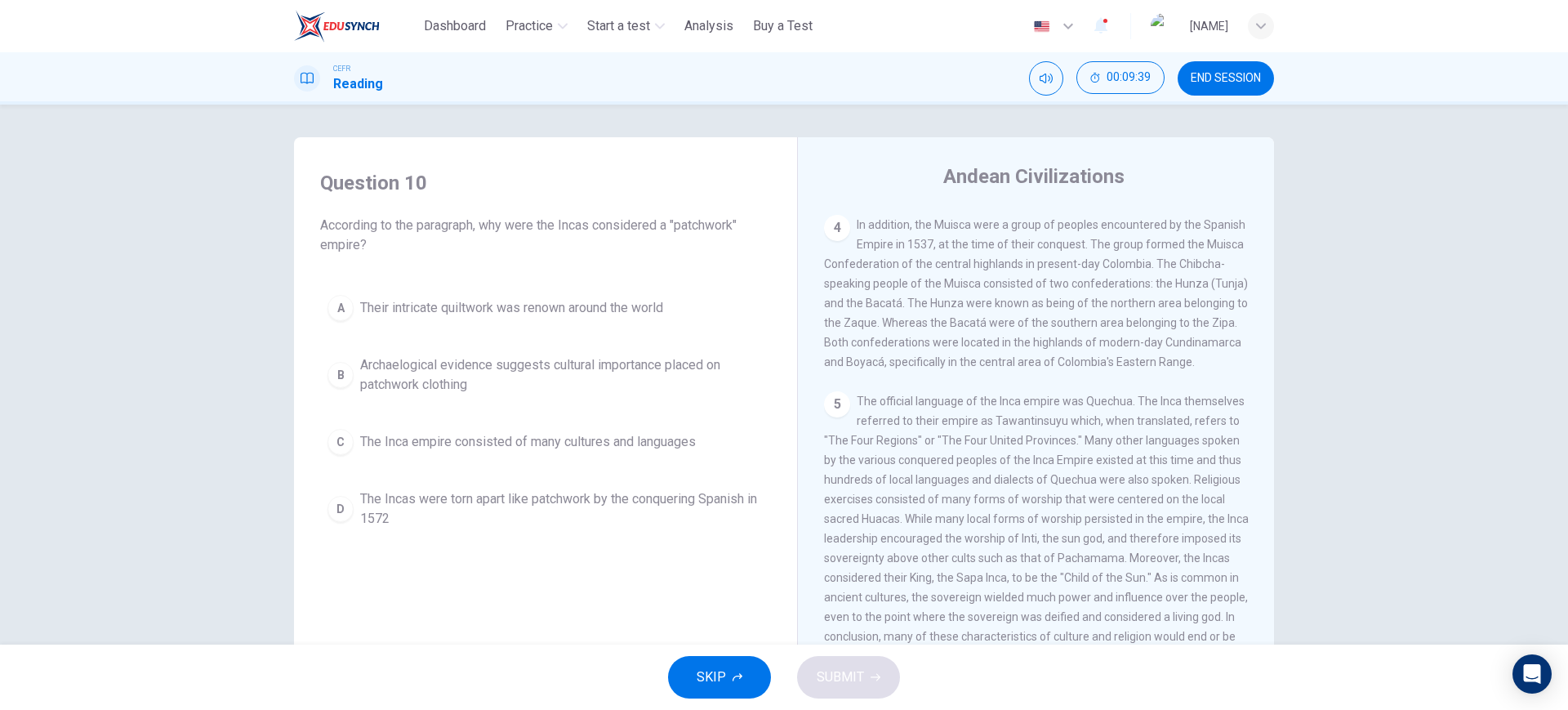scroll, scrollTop: 889, scrollLeft: 0, axis: vertical 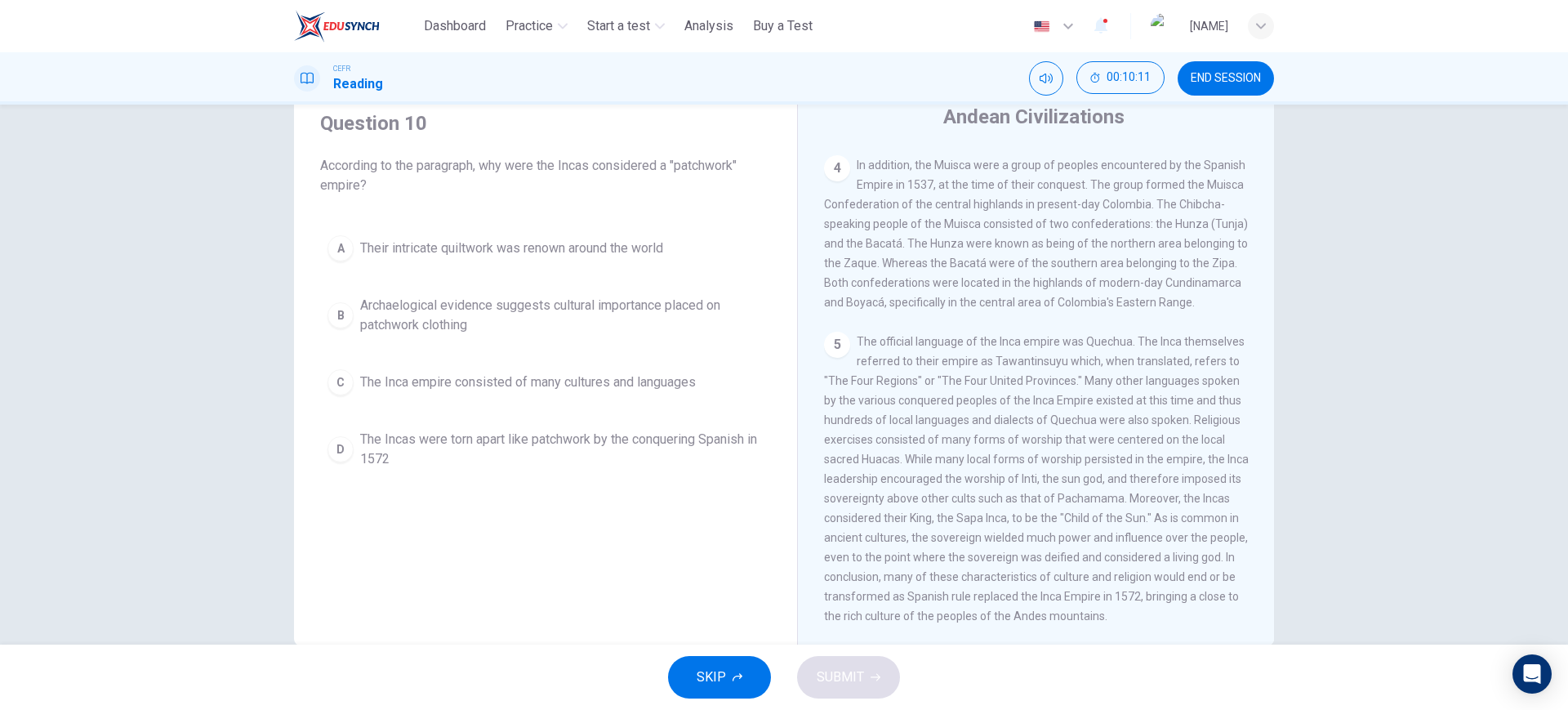 click on "C The Inca empire consisted of many cultures and languages" at bounding box center (546, 382) 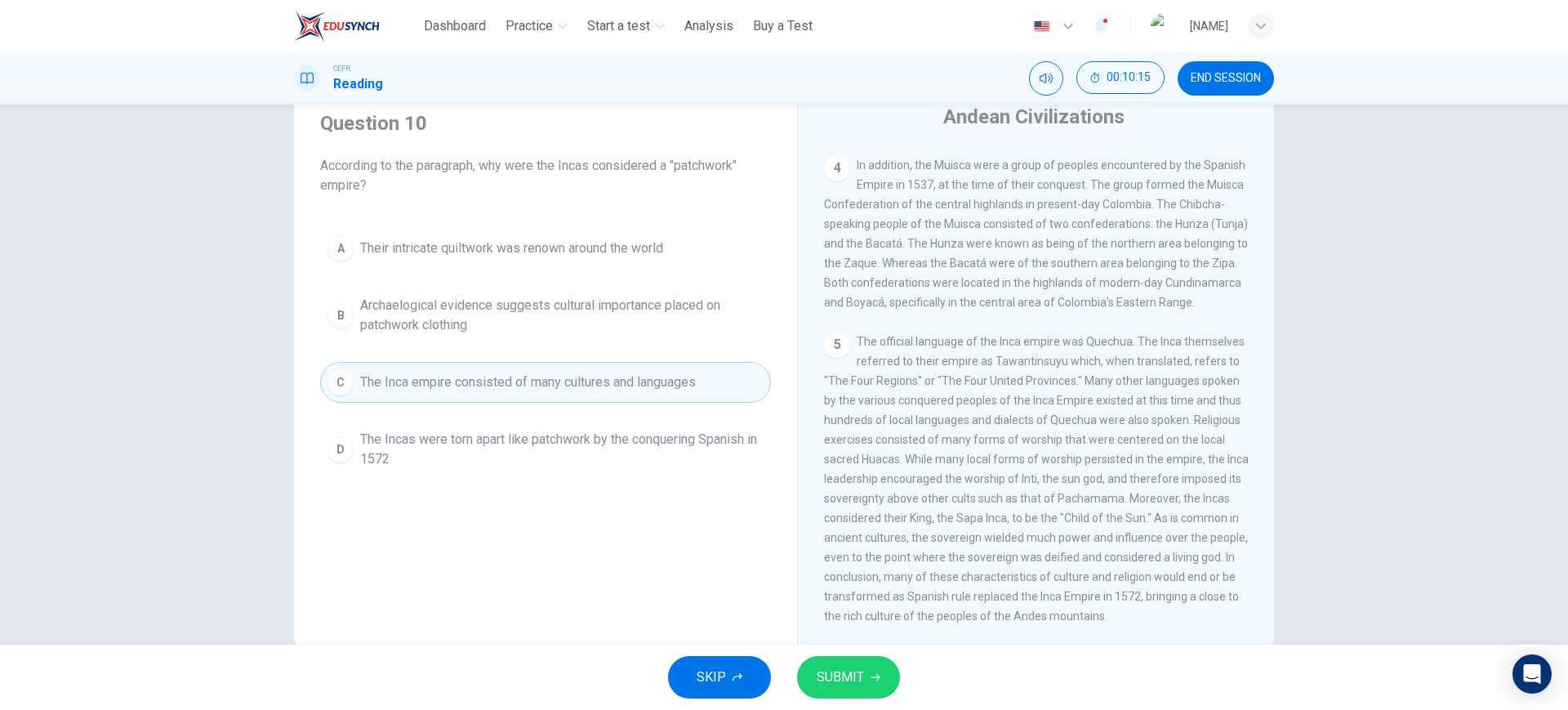 click on "SUBMIT" at bounding box center (840, 677) 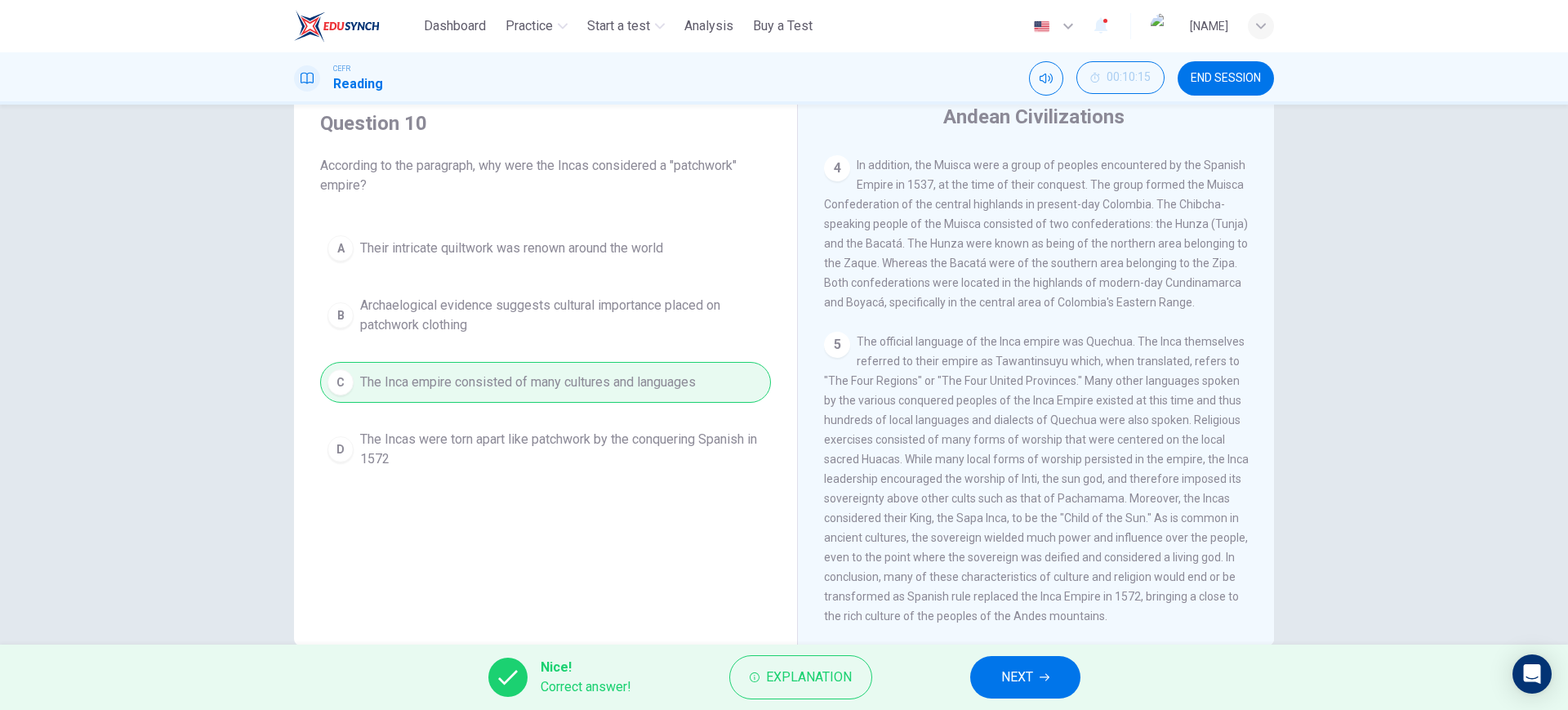 click on "NEXT" at bounding box center (1017, 677) 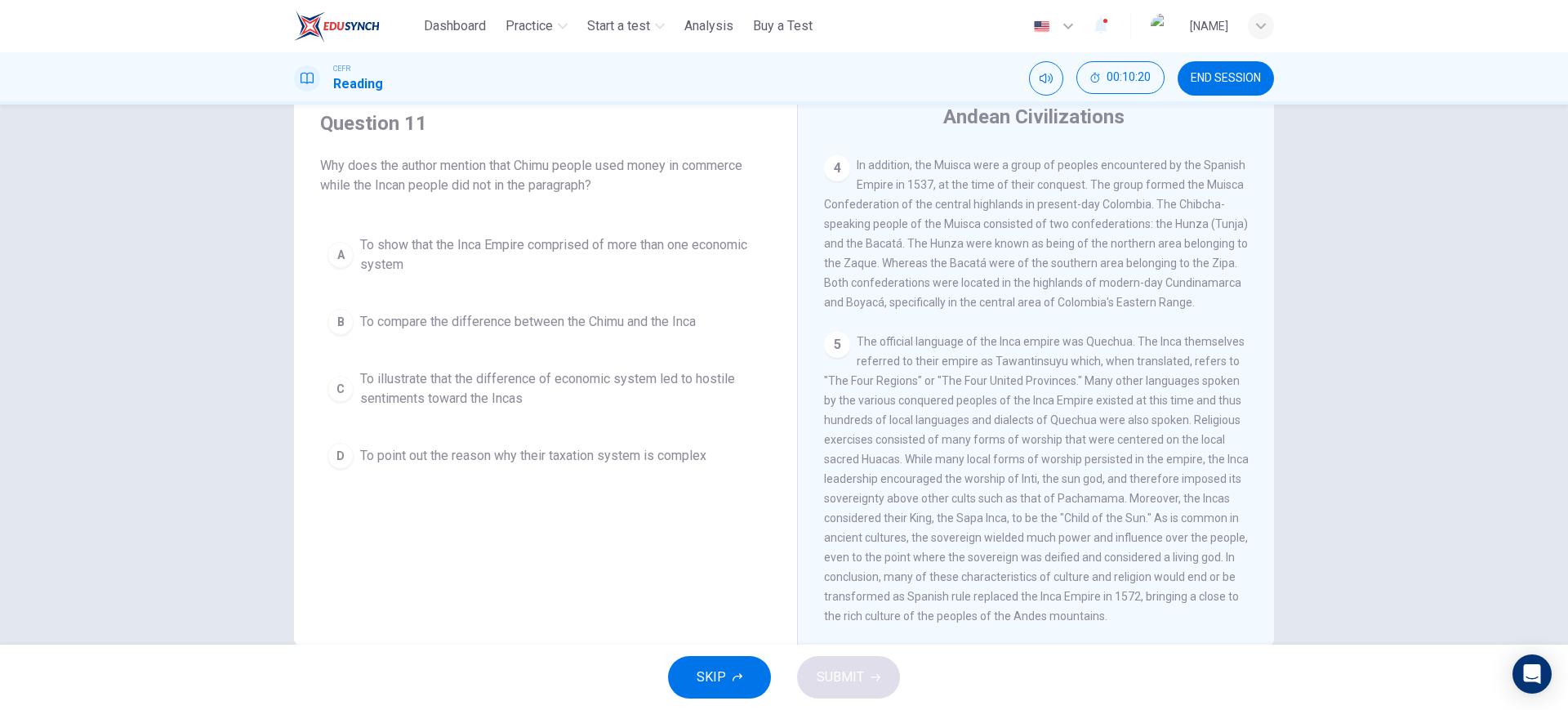 scroll, scrollTop: 0, scrollLeft: 0, axis: both 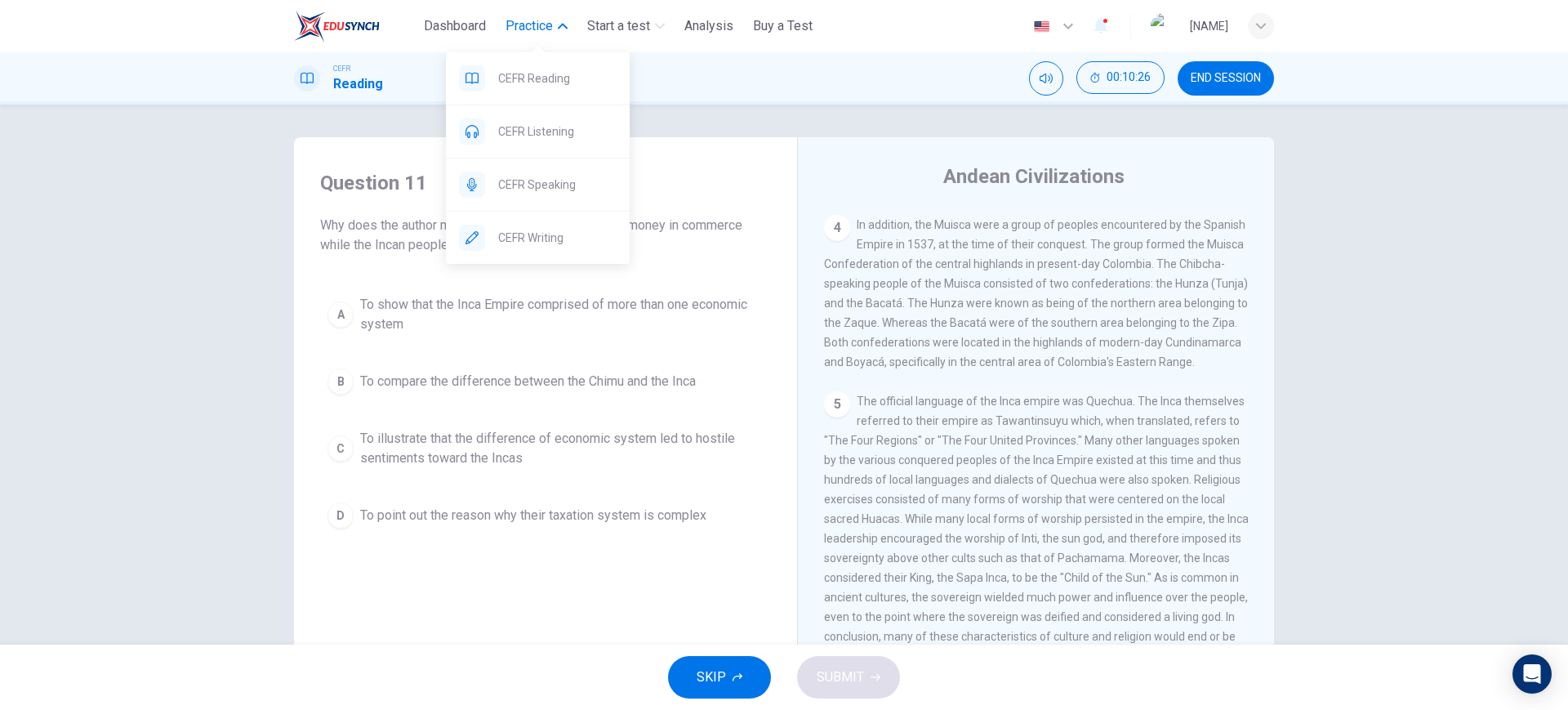 click at bounding box center (563, 26) 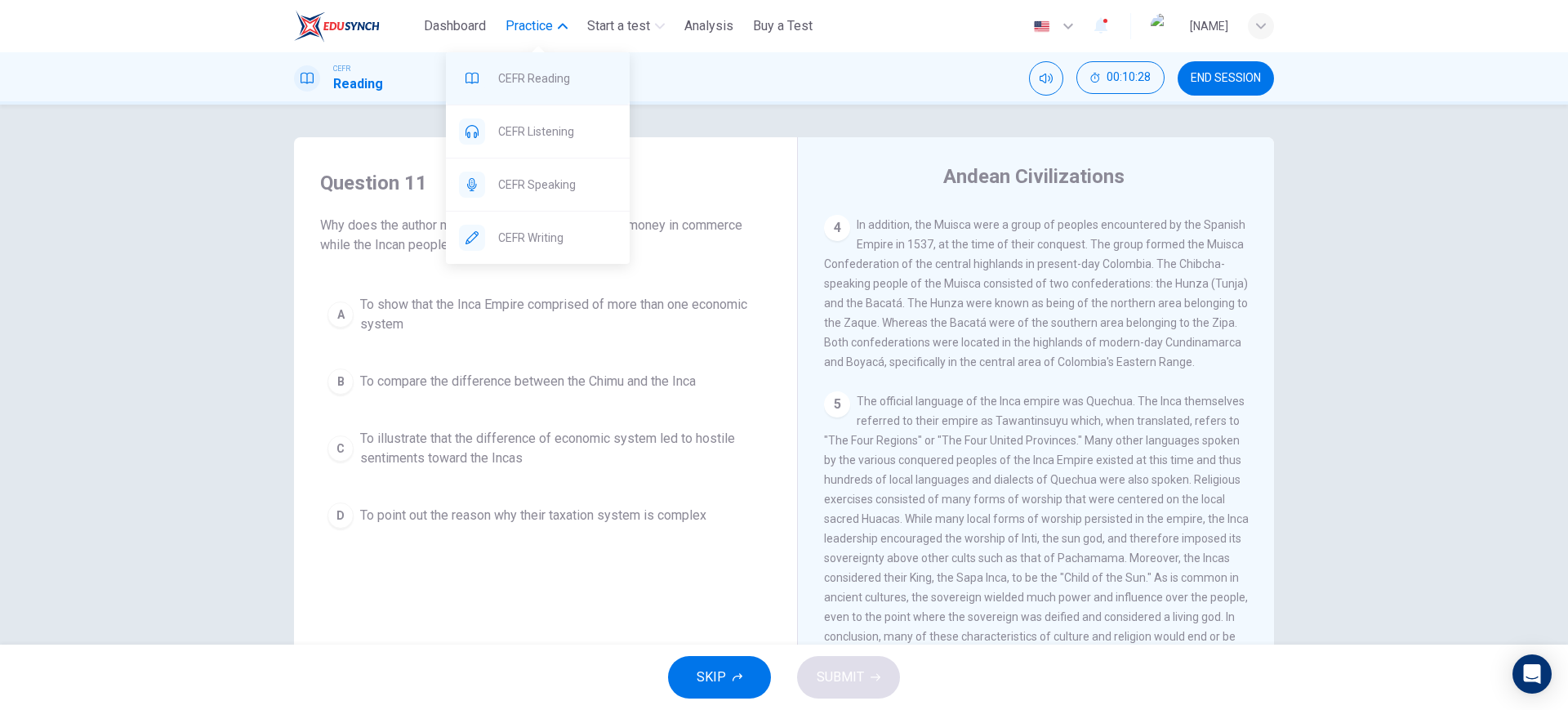 click on "CEFR Reading" at bounding box center [557, 78] 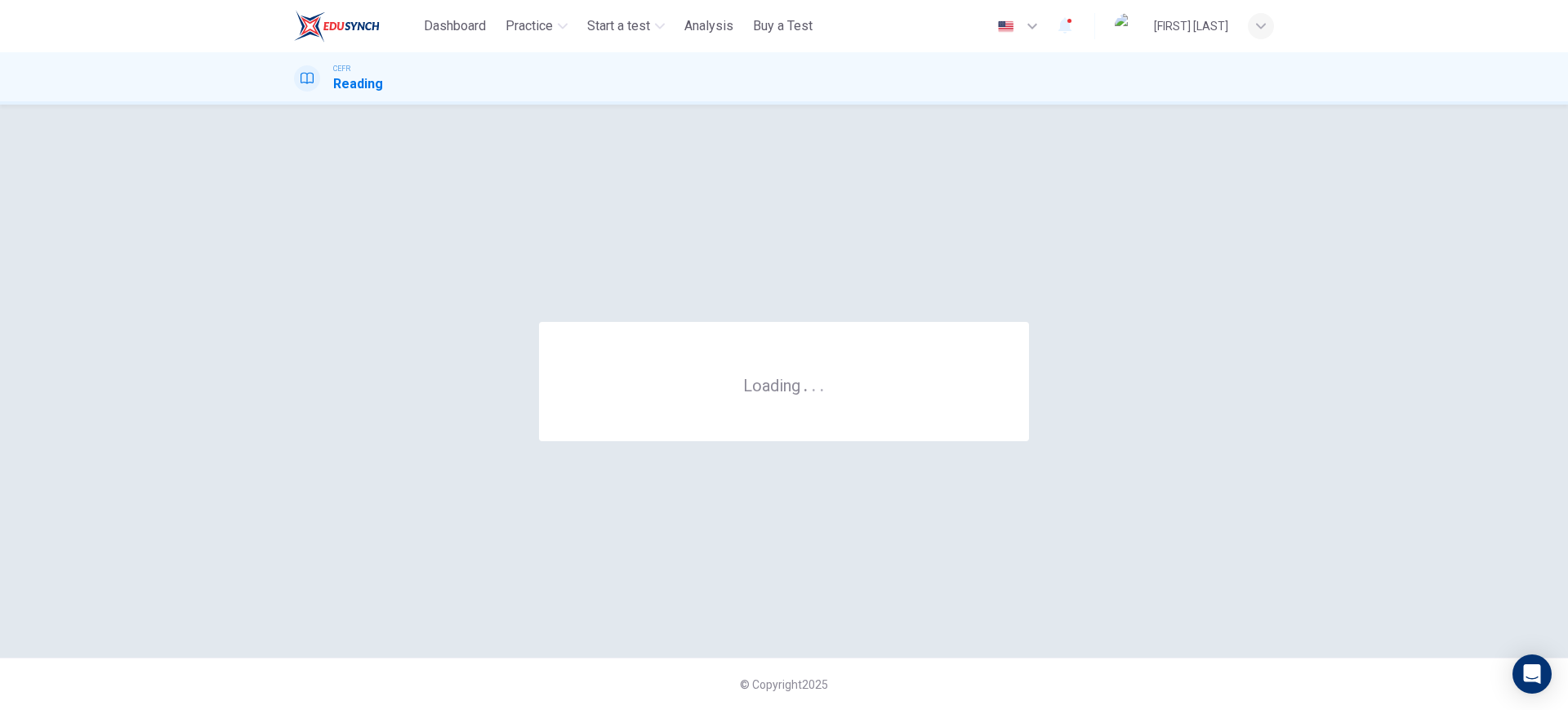 scroll, scrollTop: 0, scrollLeft: 0, axis: both 